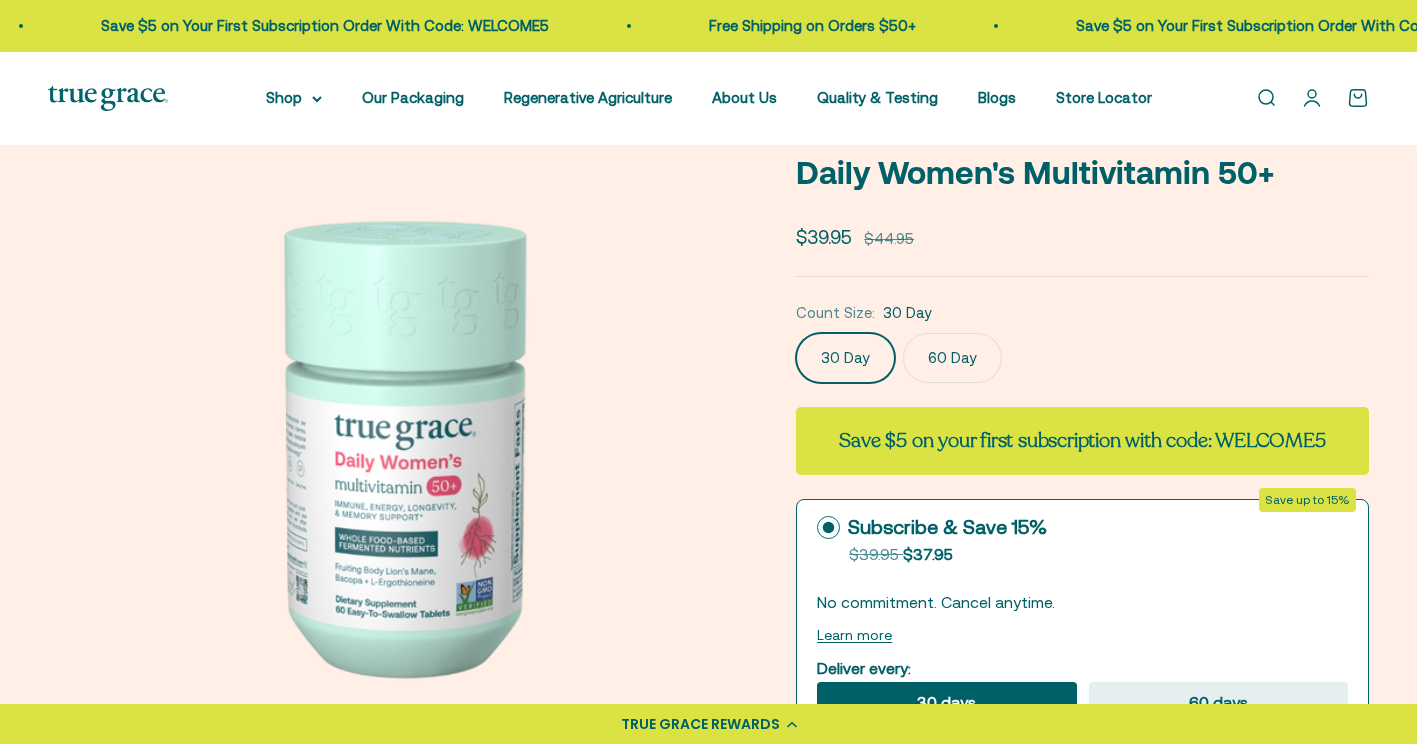 scroll, scrollTop: 100, scrollLeft: 0, axis: vertical 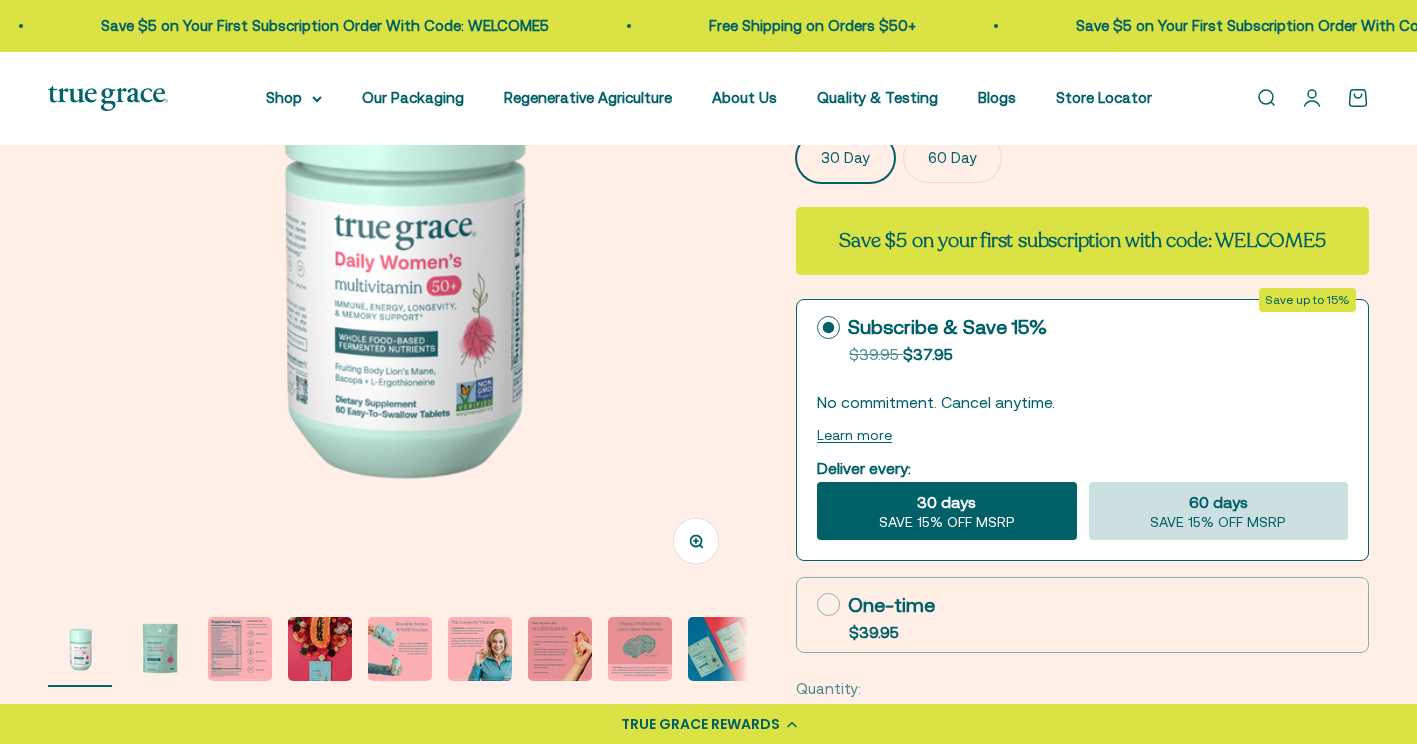 click on "60 days" 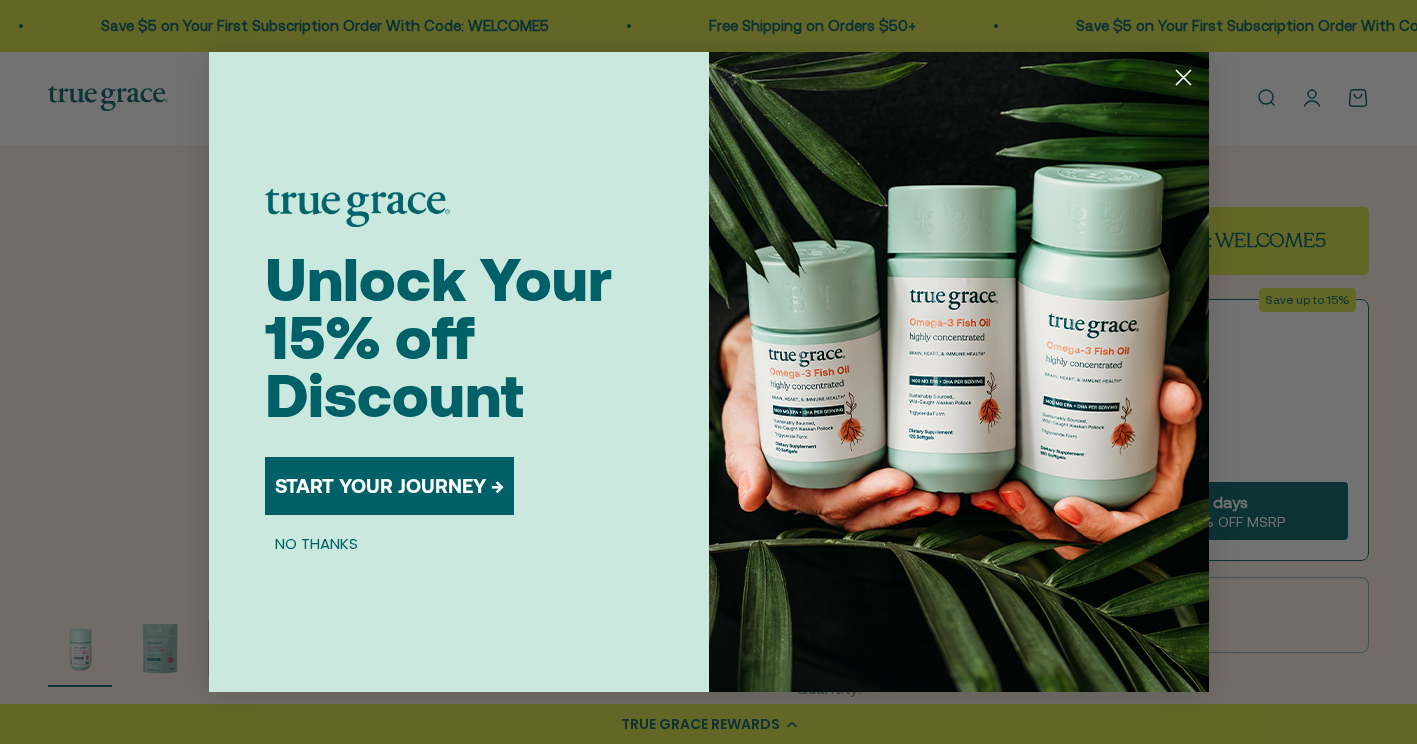 click on "START YOUR JOURNEY →" at bounding box center (389, 486) 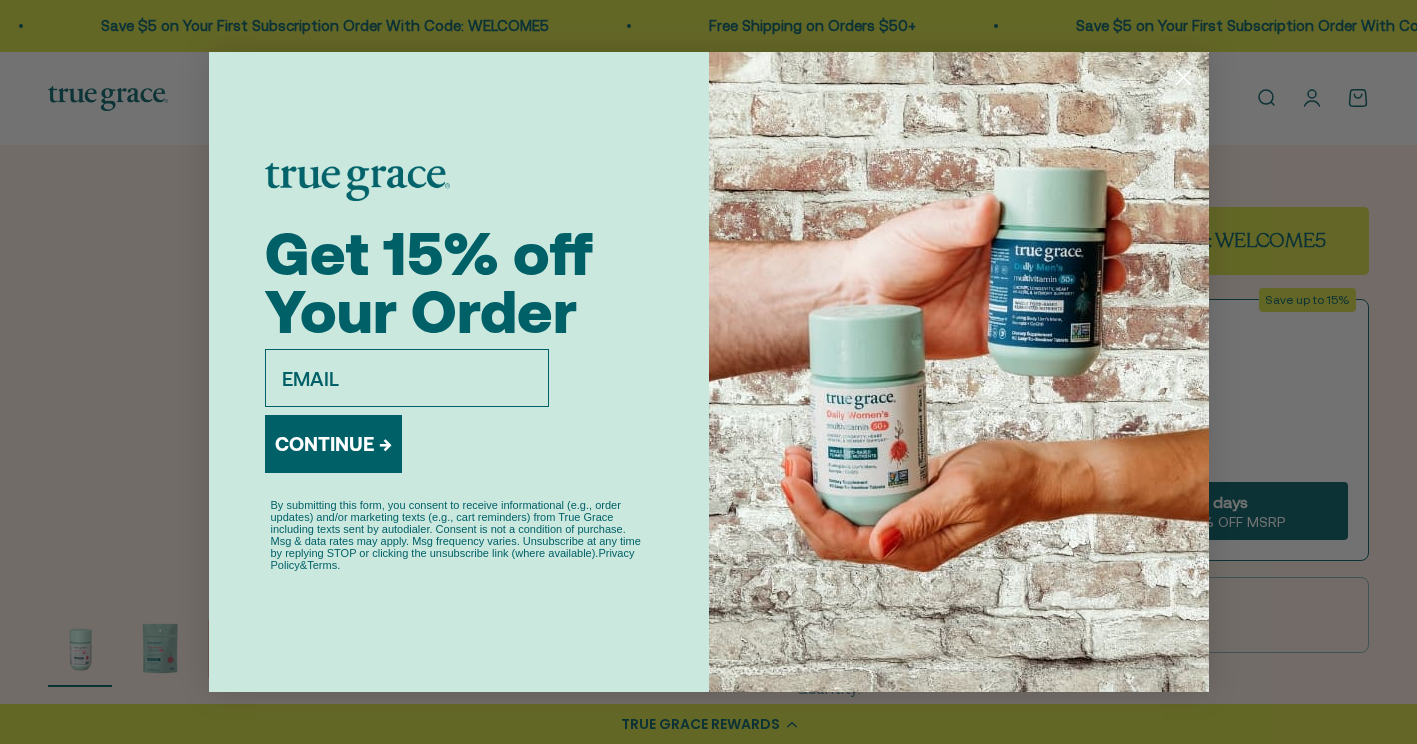 click on "email" at bounding box center (407, 378) 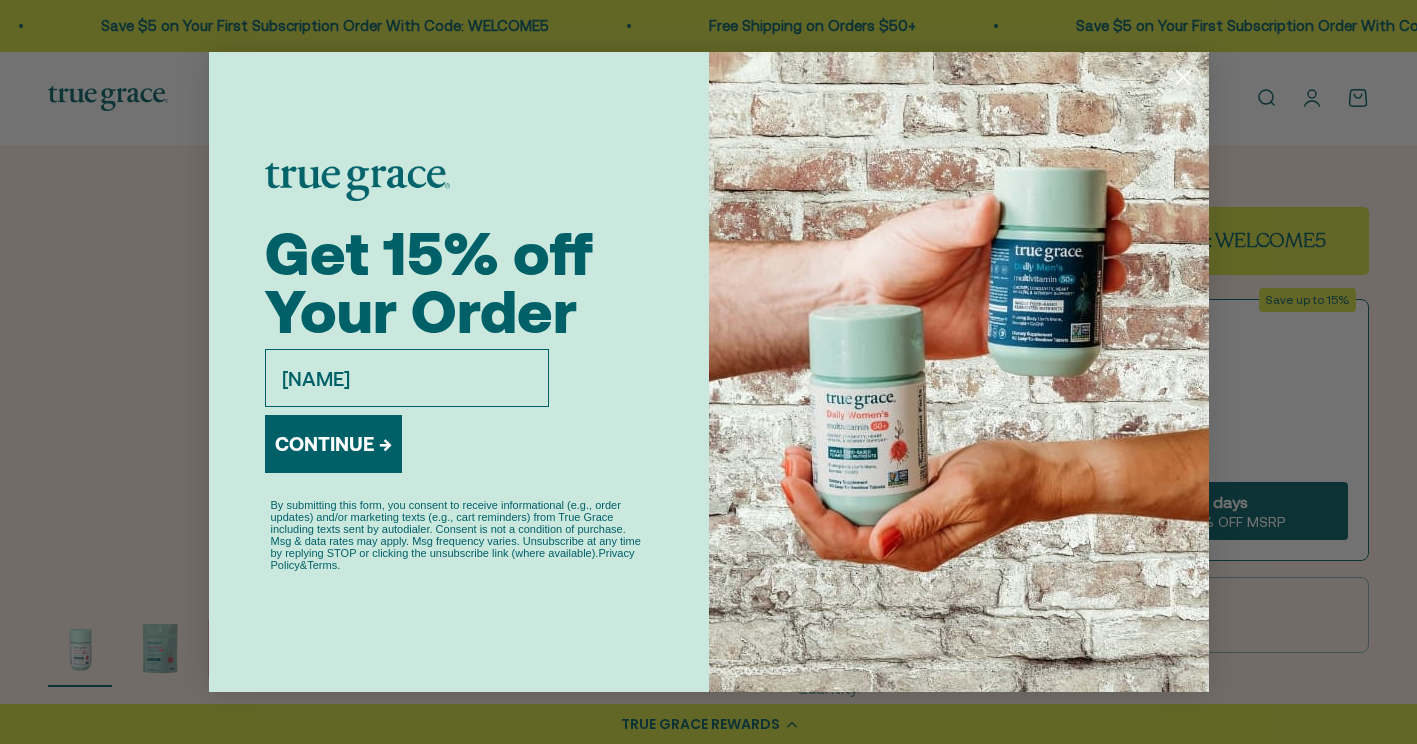 scroll, scrollTop: 0, scrollLeft: 0, axis: both 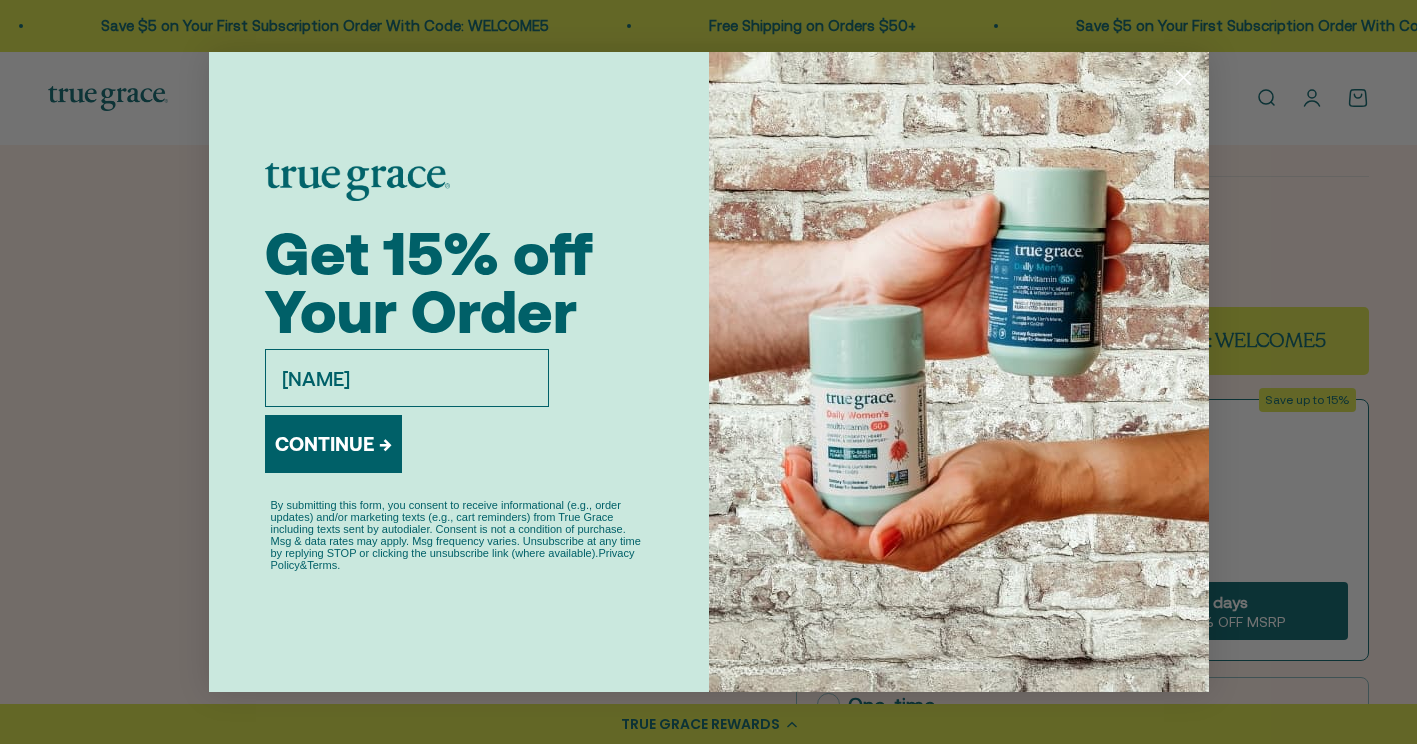 type on "s" 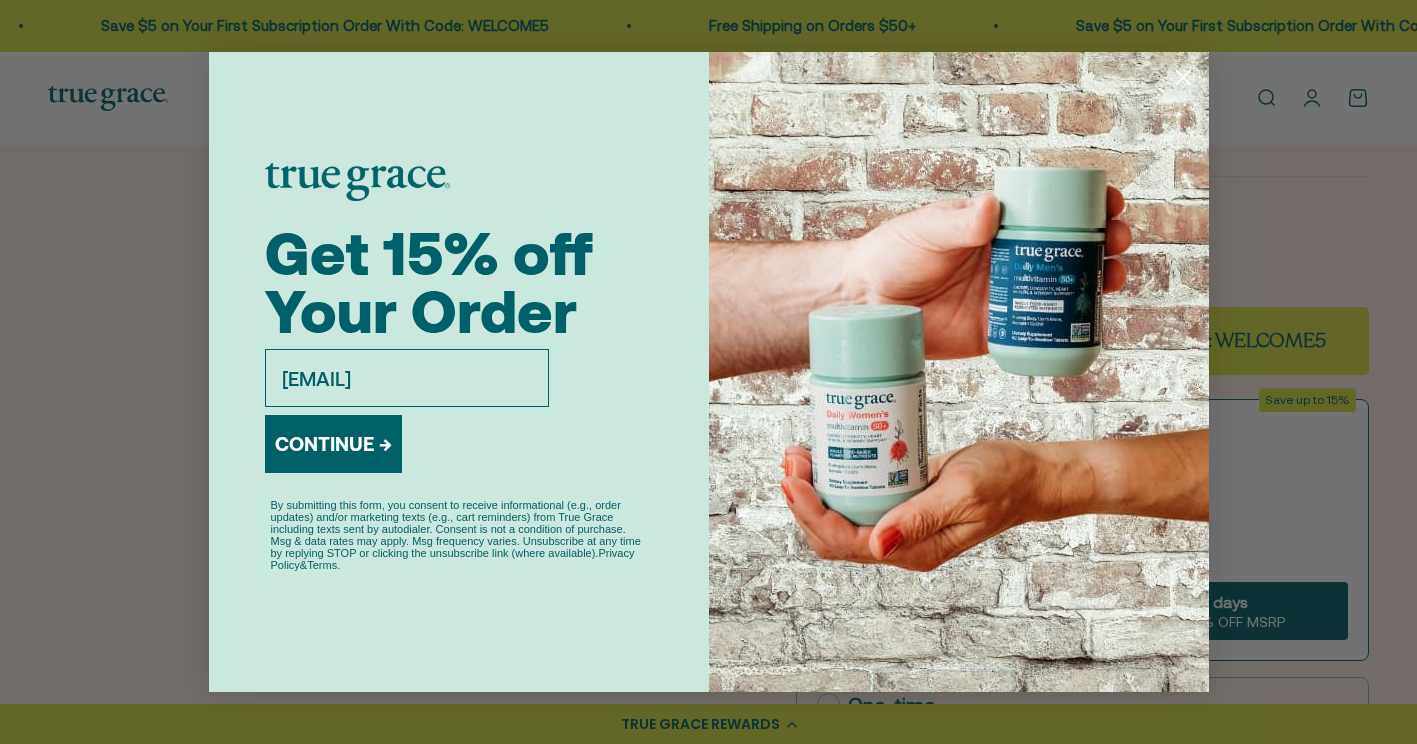 type on "sarahbxlr@yahoo.com" 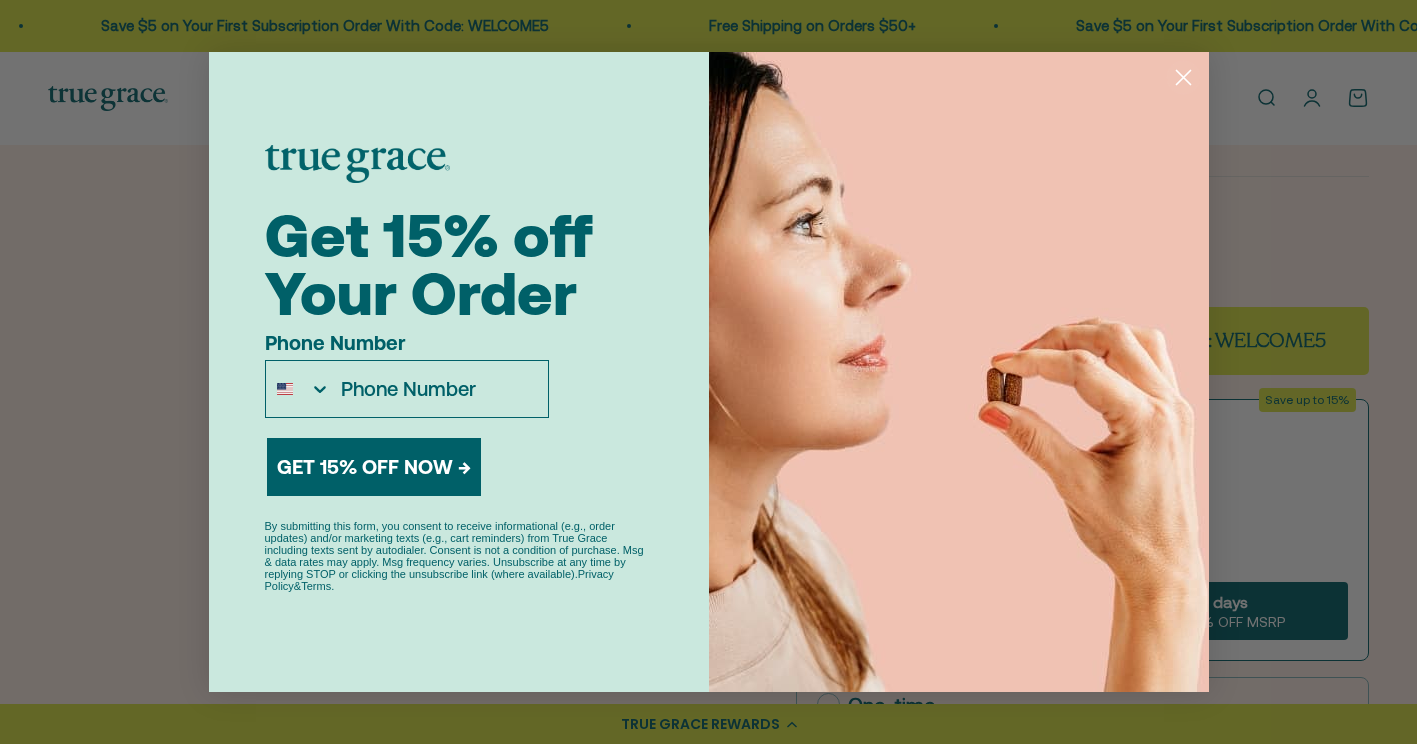 click 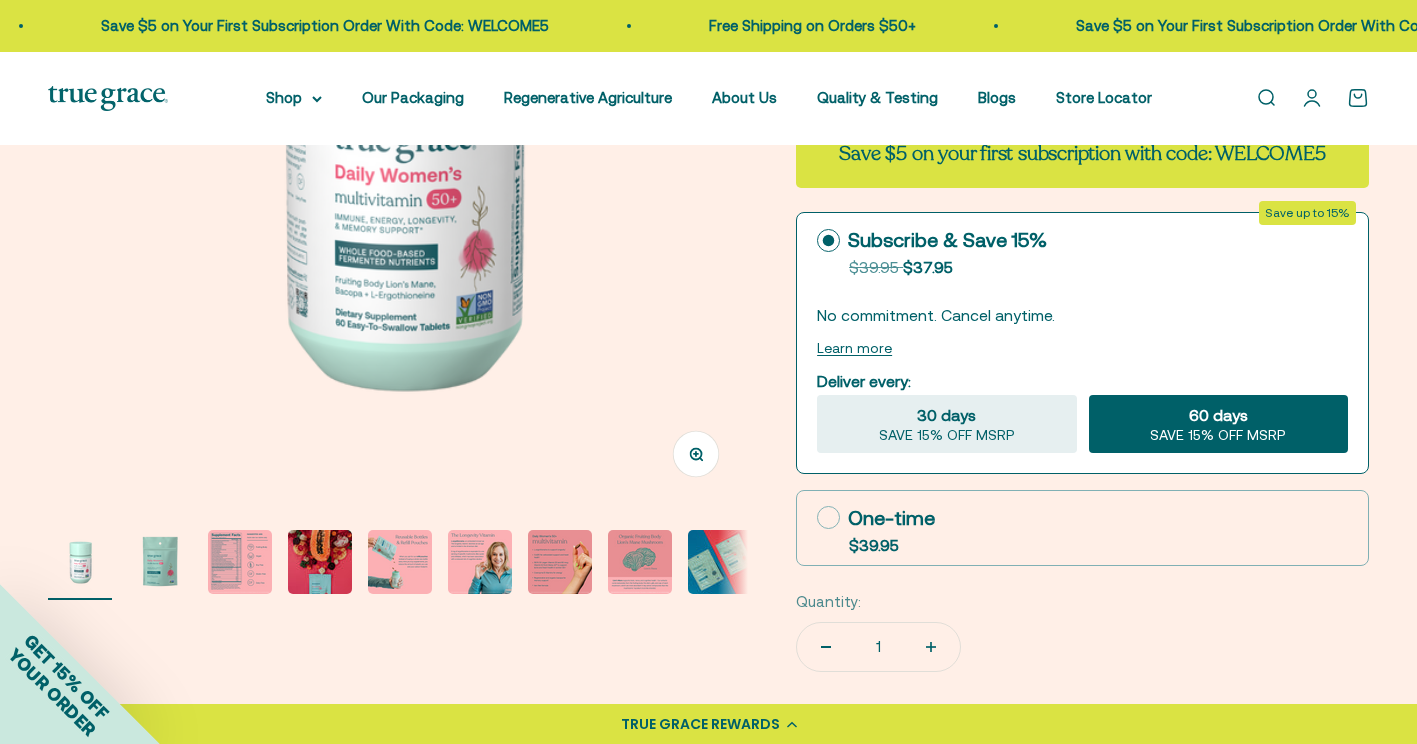 scroll, scrollTop: 400, scrollLeft: 0, axis: vertical 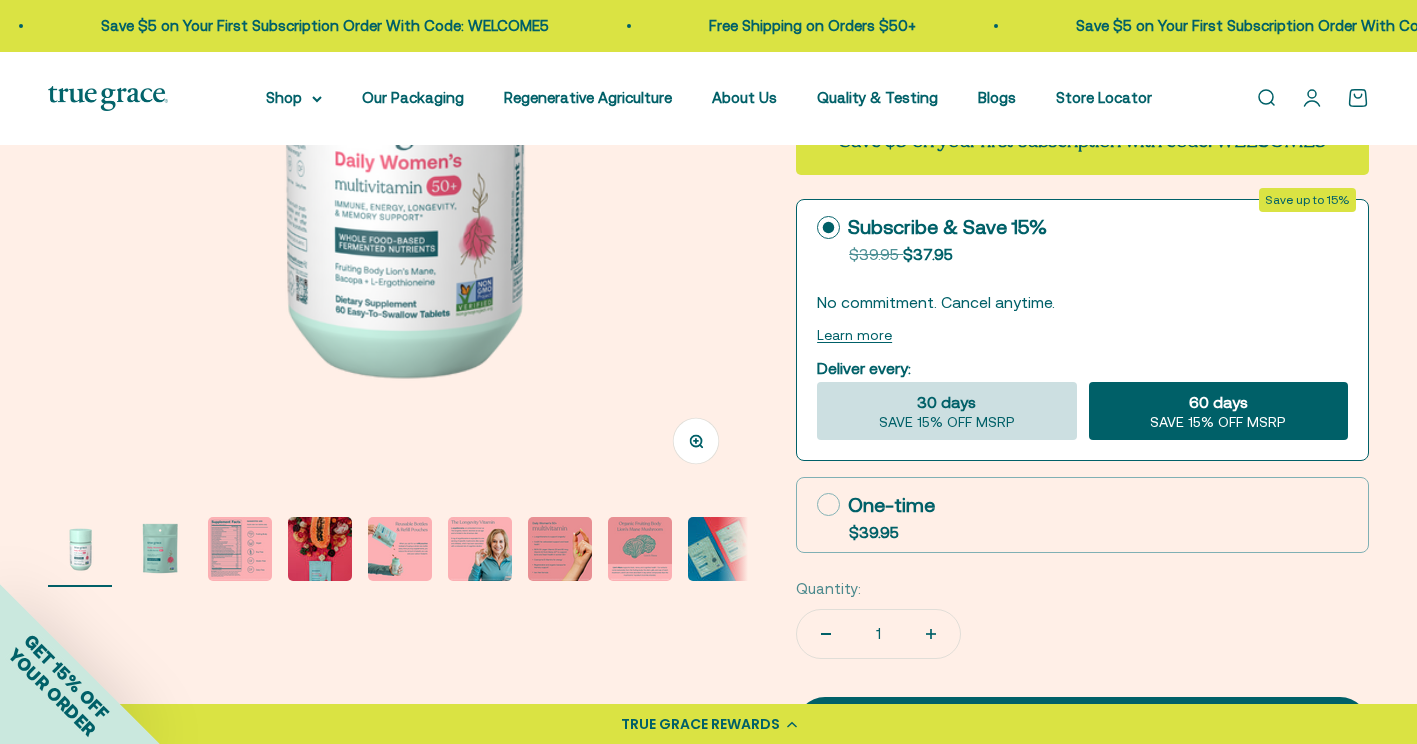click on "30 days
SAVE 15% OFF MSRP" 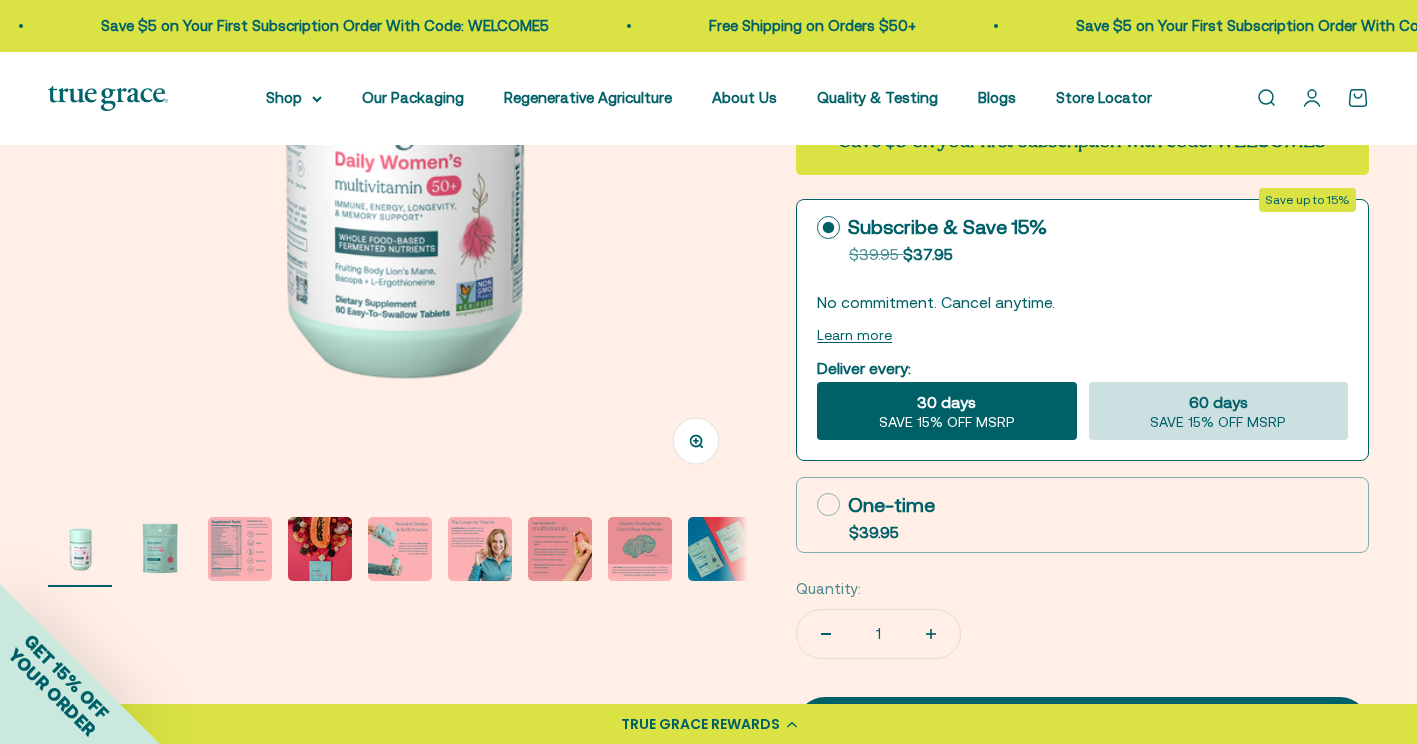 click on "60 days" 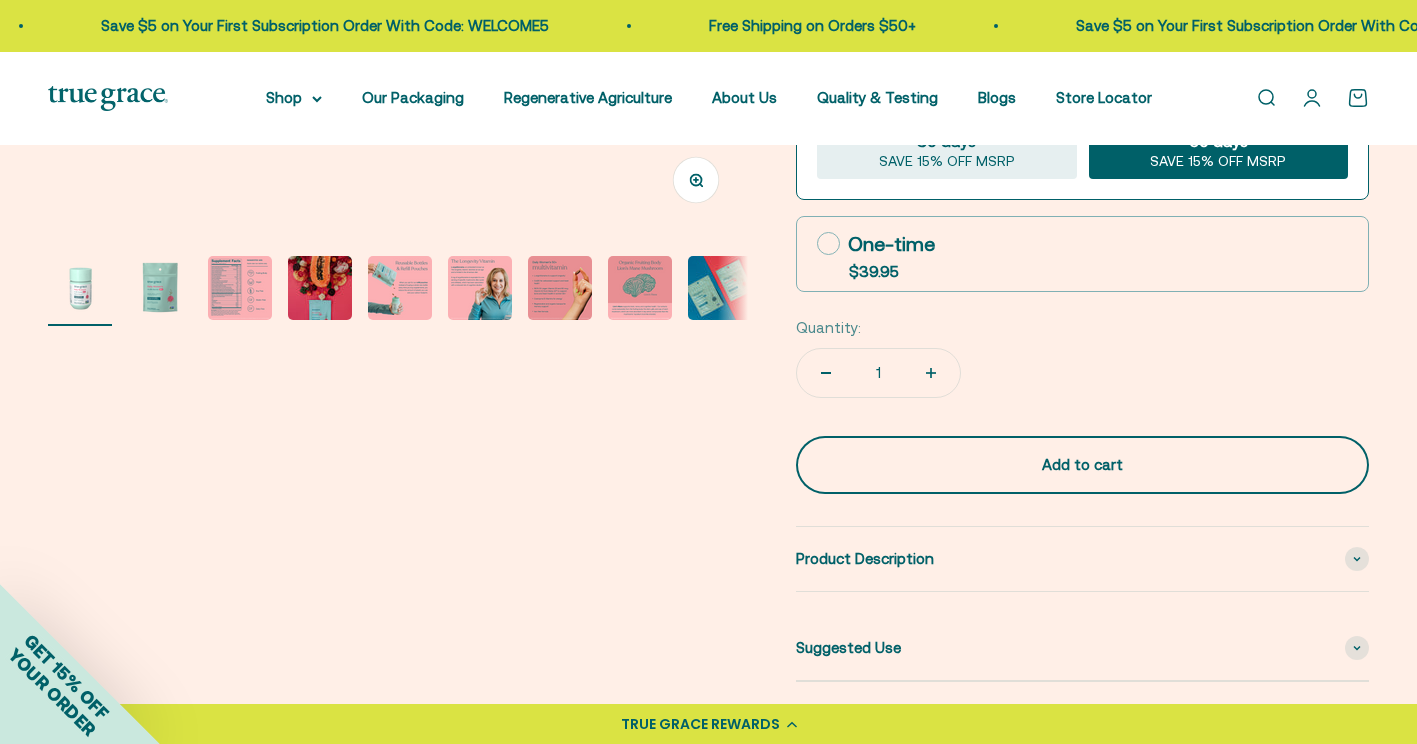 scroll, scrollTop: 600, scrollLeft: 0, axis: vertical 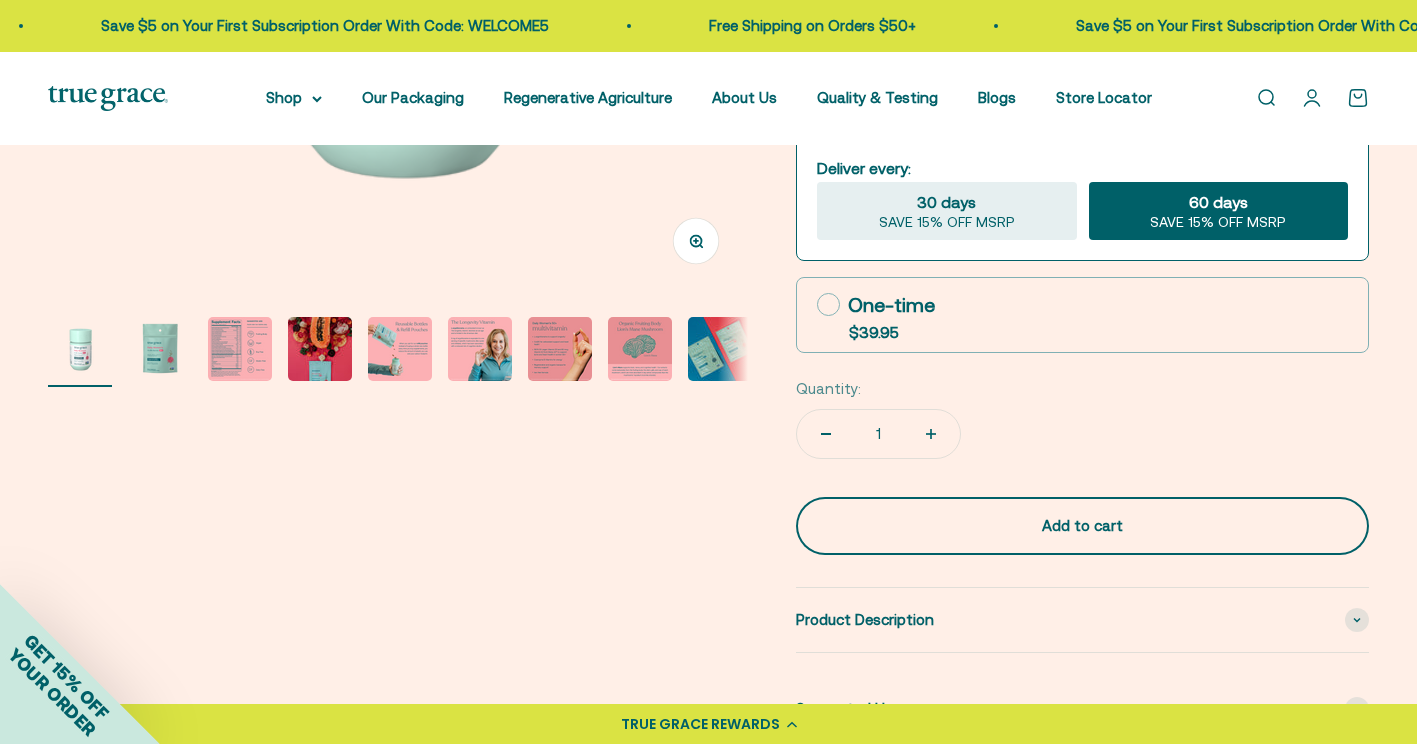click on "Add to cart" at bounding box center (1082, 526) 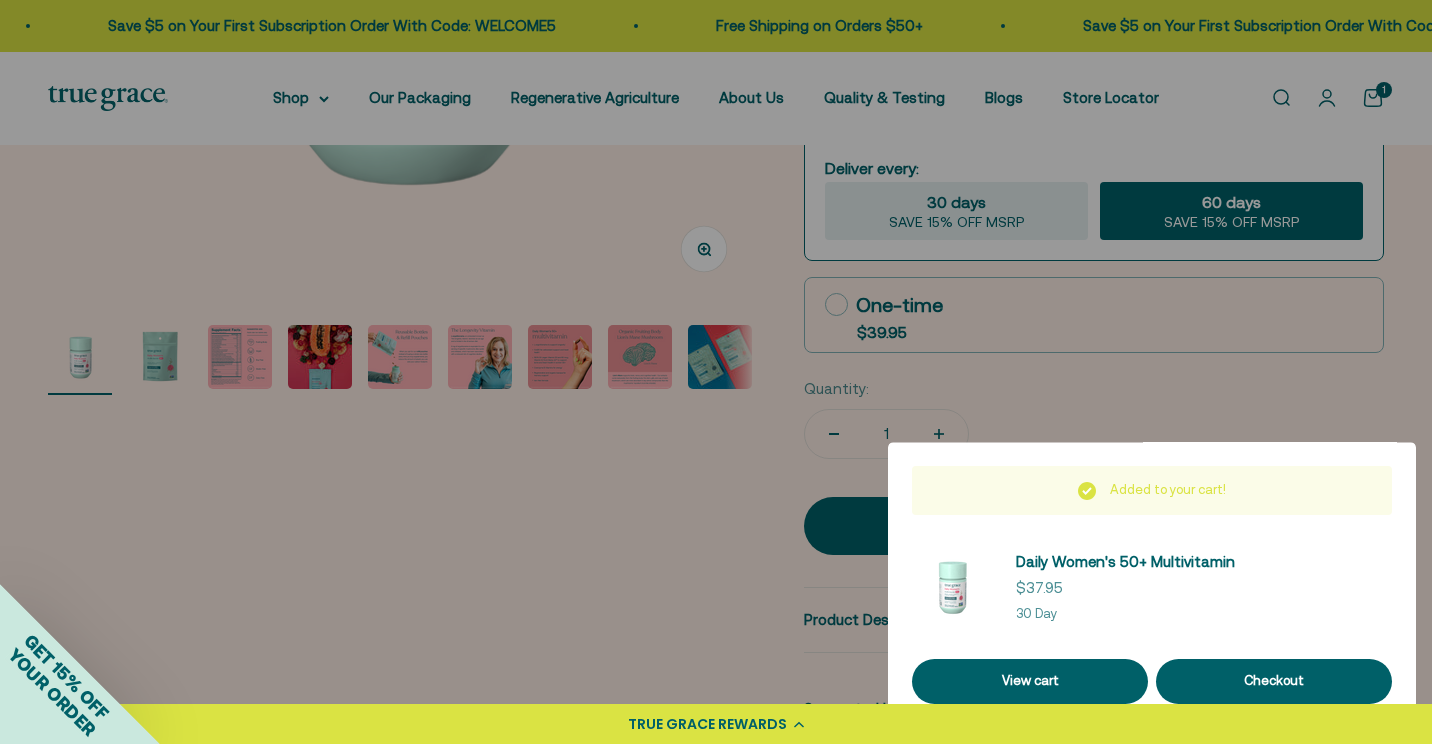 click at bounding box center (716, 372) 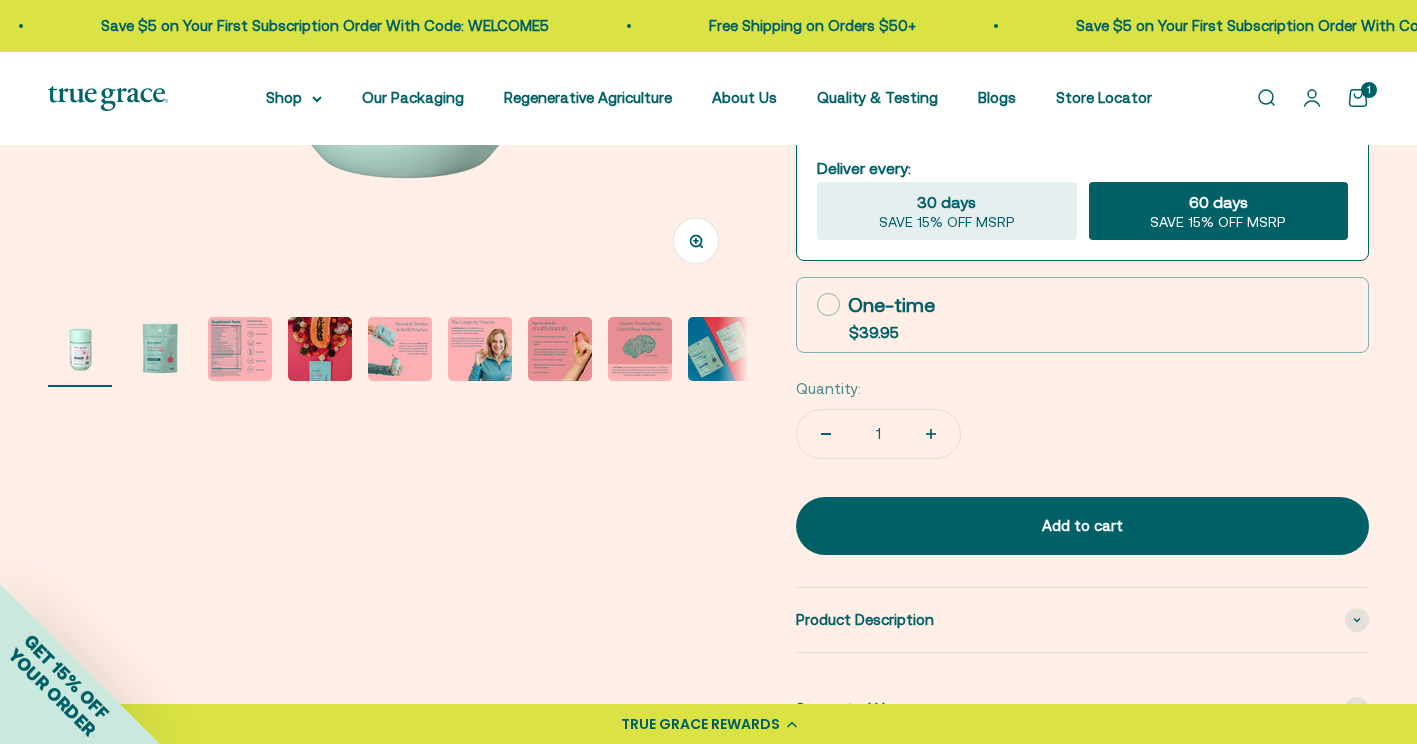 click on "60 days
SAVE 15% OFF MSRP" 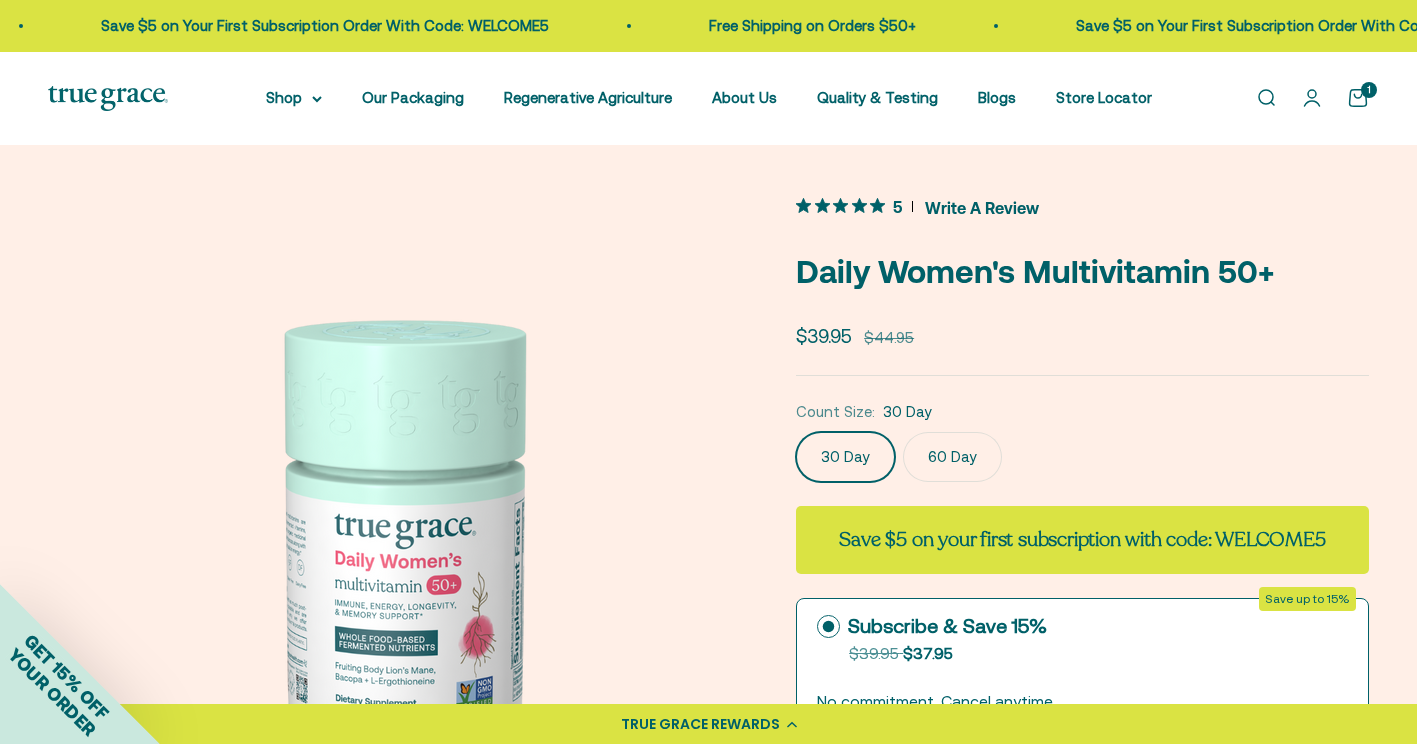 scroll, scrollTop: 0, scrollLeft: 0, axis: both 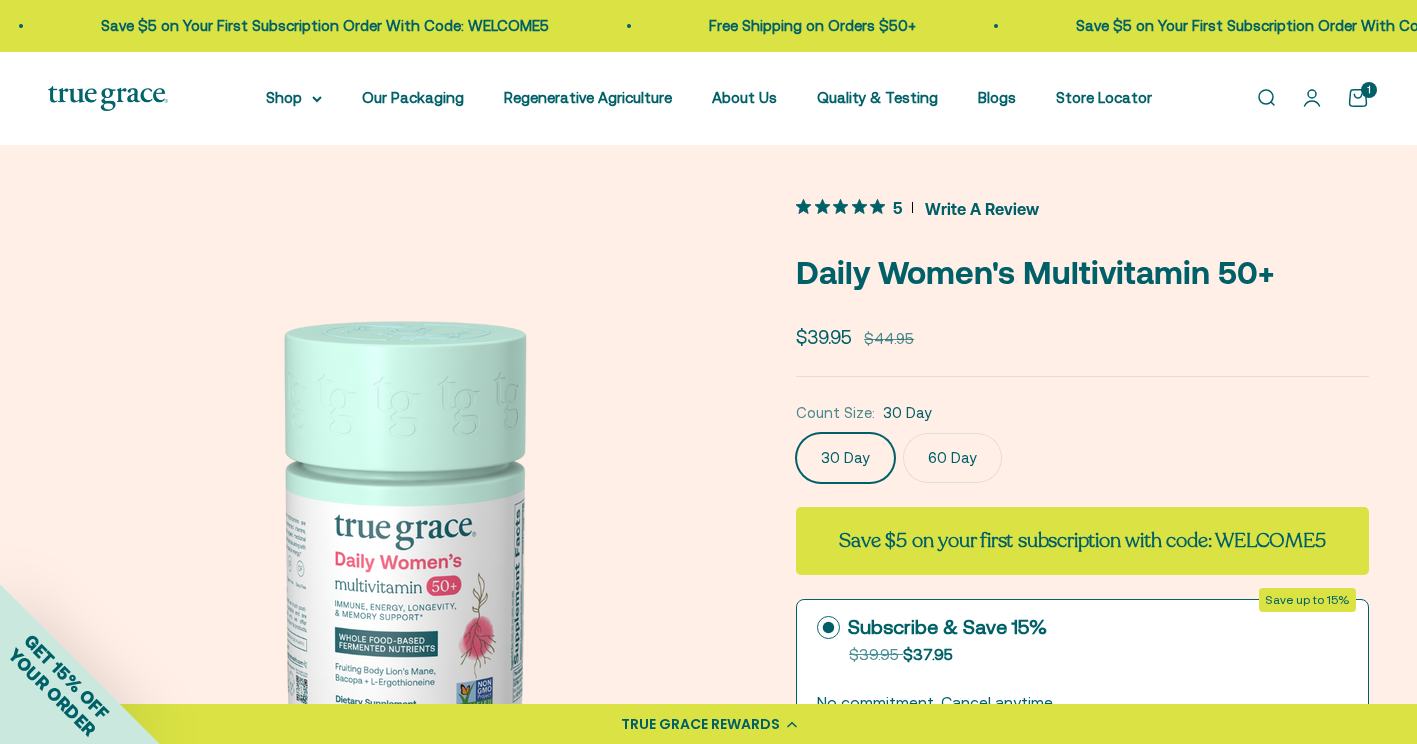 click on "60 Day" 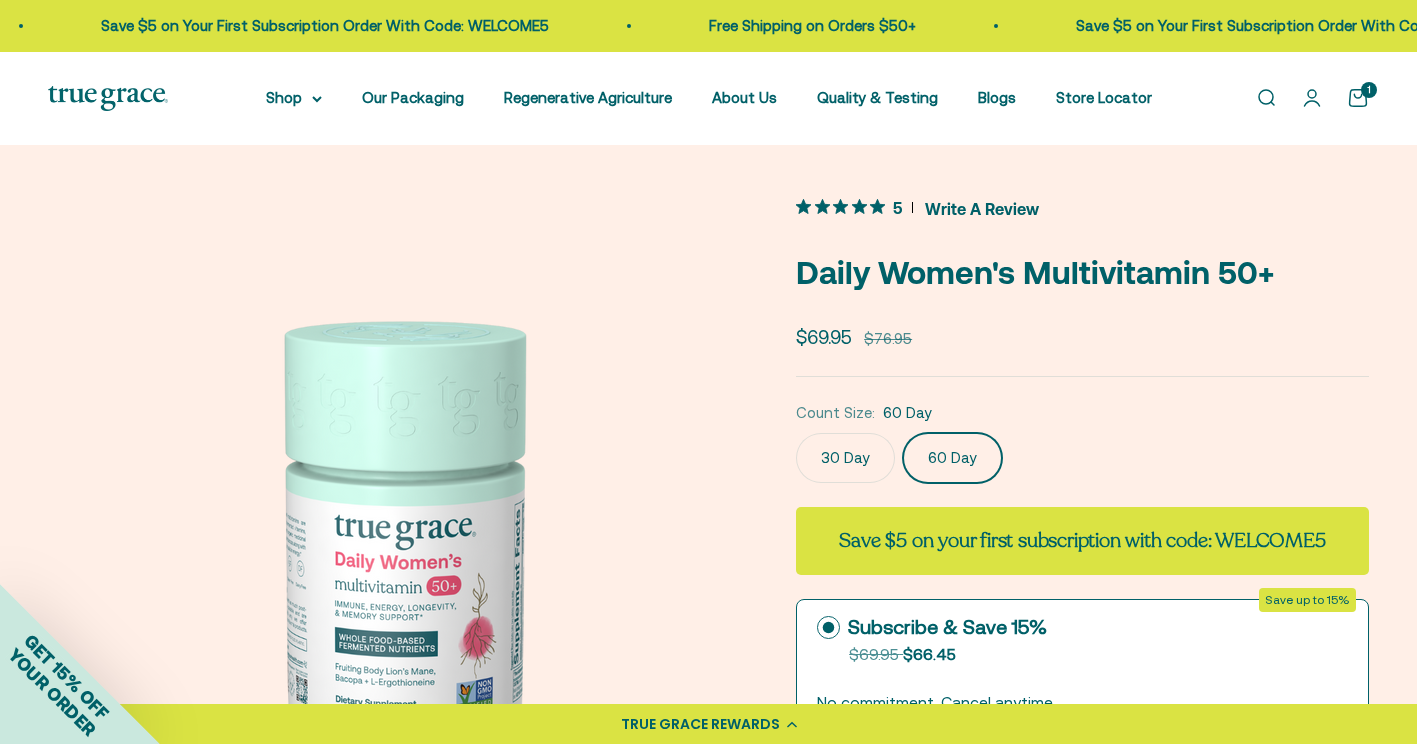 scroll, scrollTop: 0, scrollLeft: 724, axis: horizontal 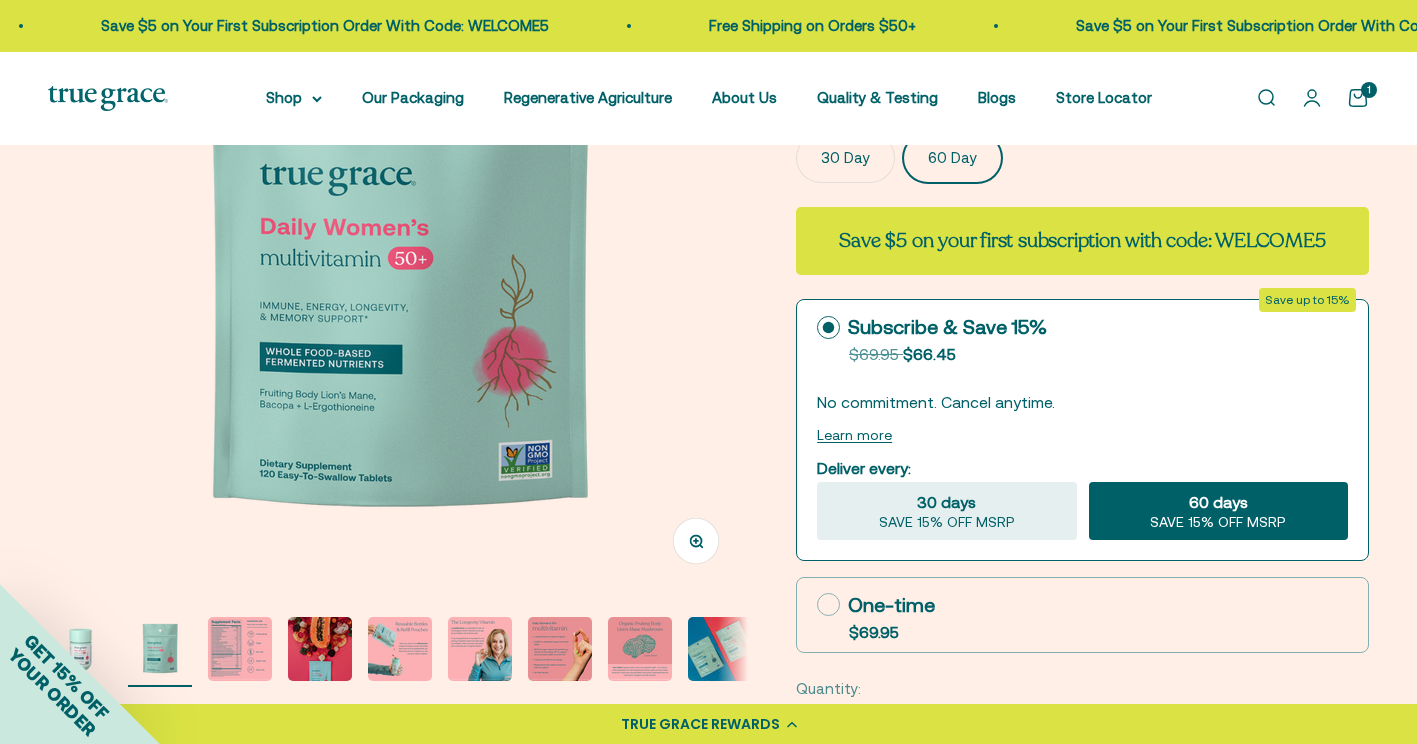 click on "60 days" 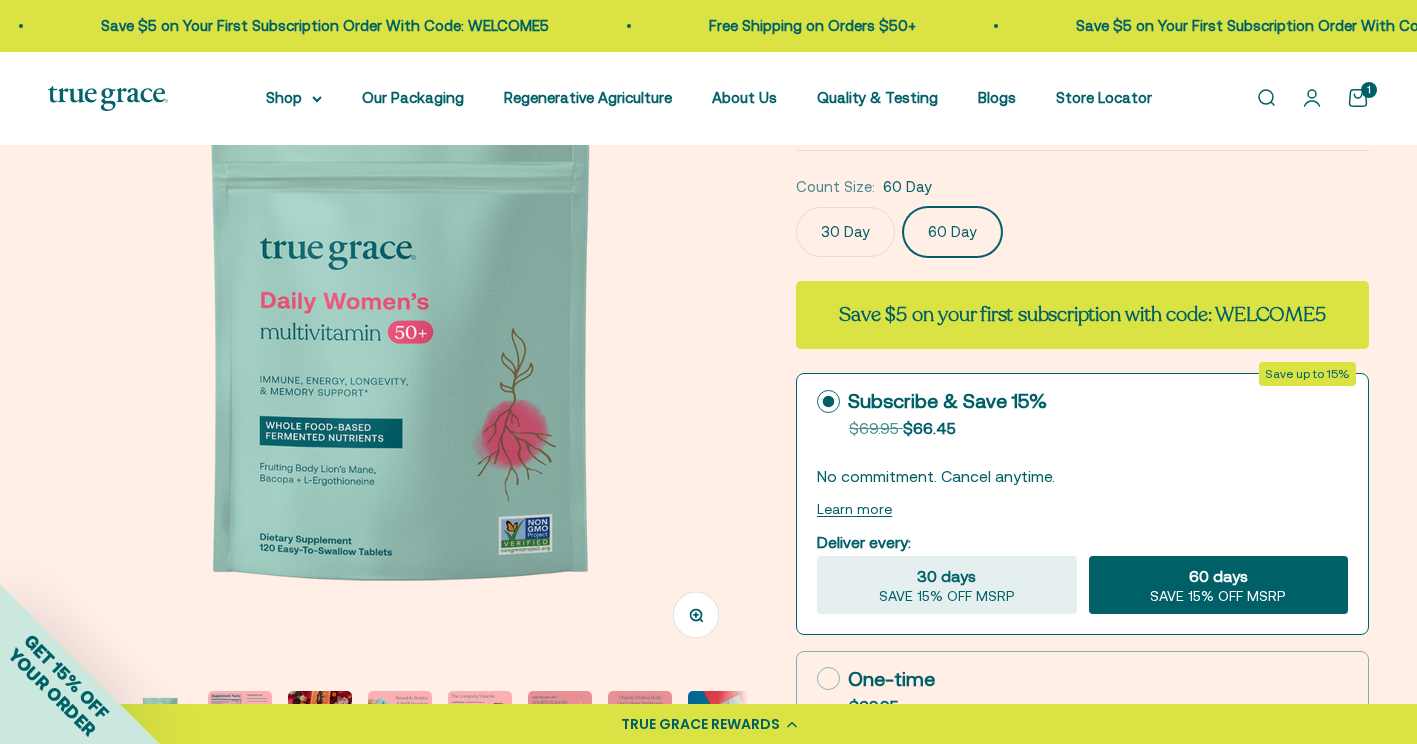 scroll, scrollTop: 0, scrollLeft: 0, axis: both 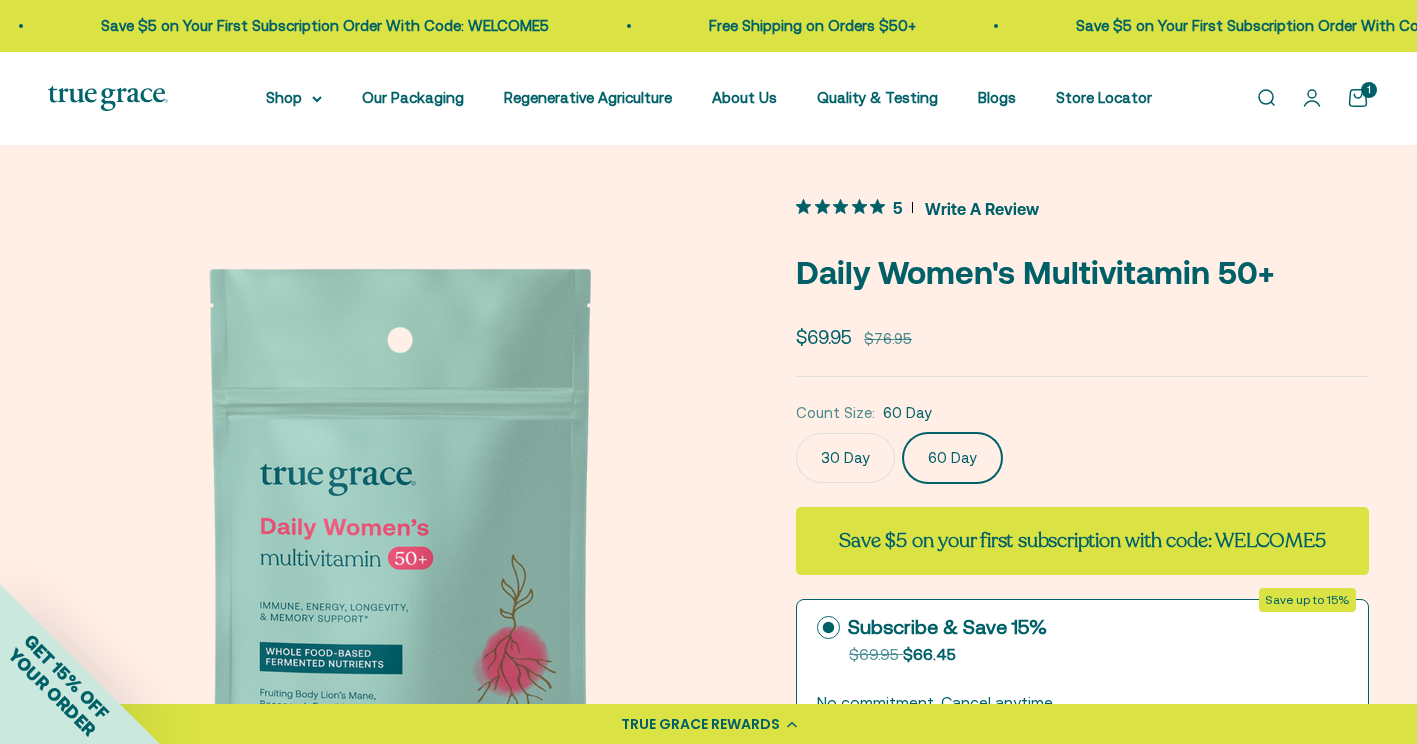 click on "Open cart
1" at bounding box center (1358, 98) 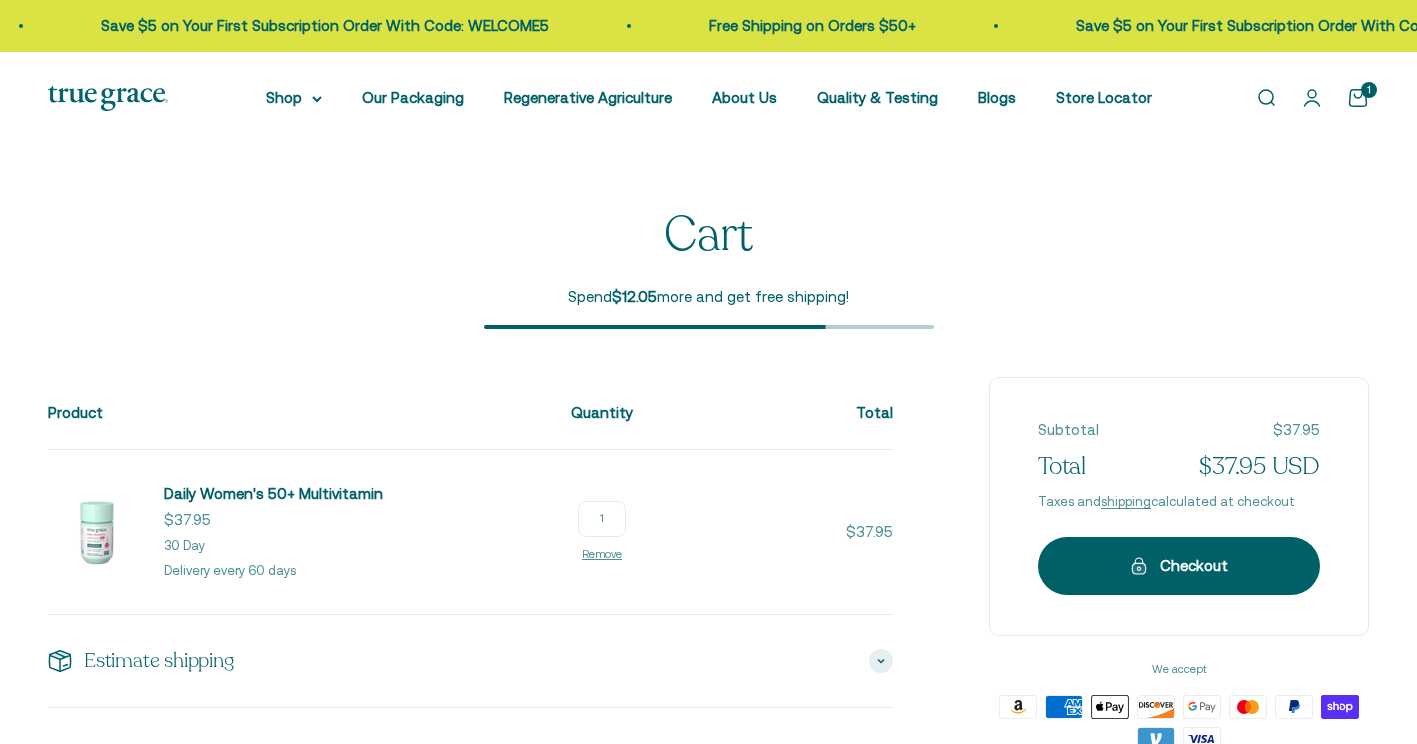 scroll, scrollTop: 0, scrollLeft: 0, axis: both 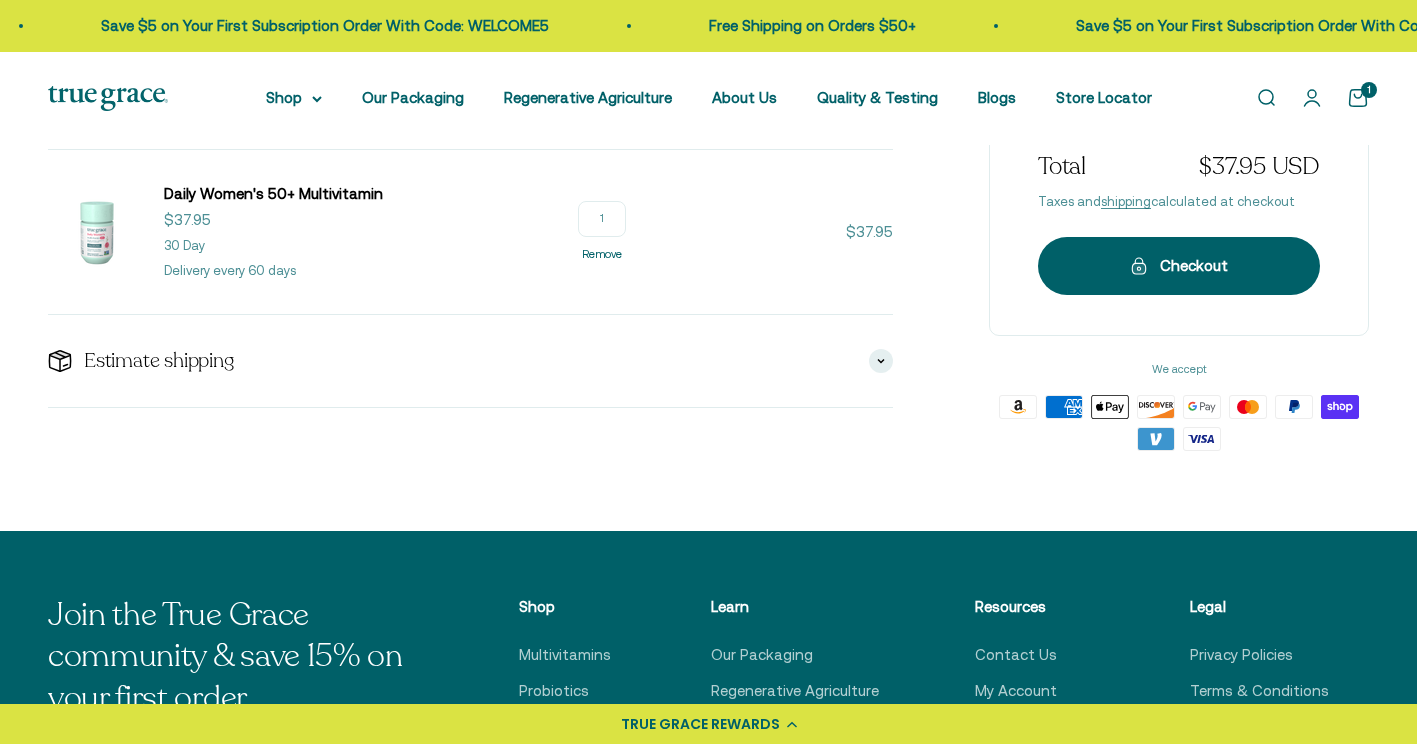 click on "Remove" at bounding box center [602, 254] 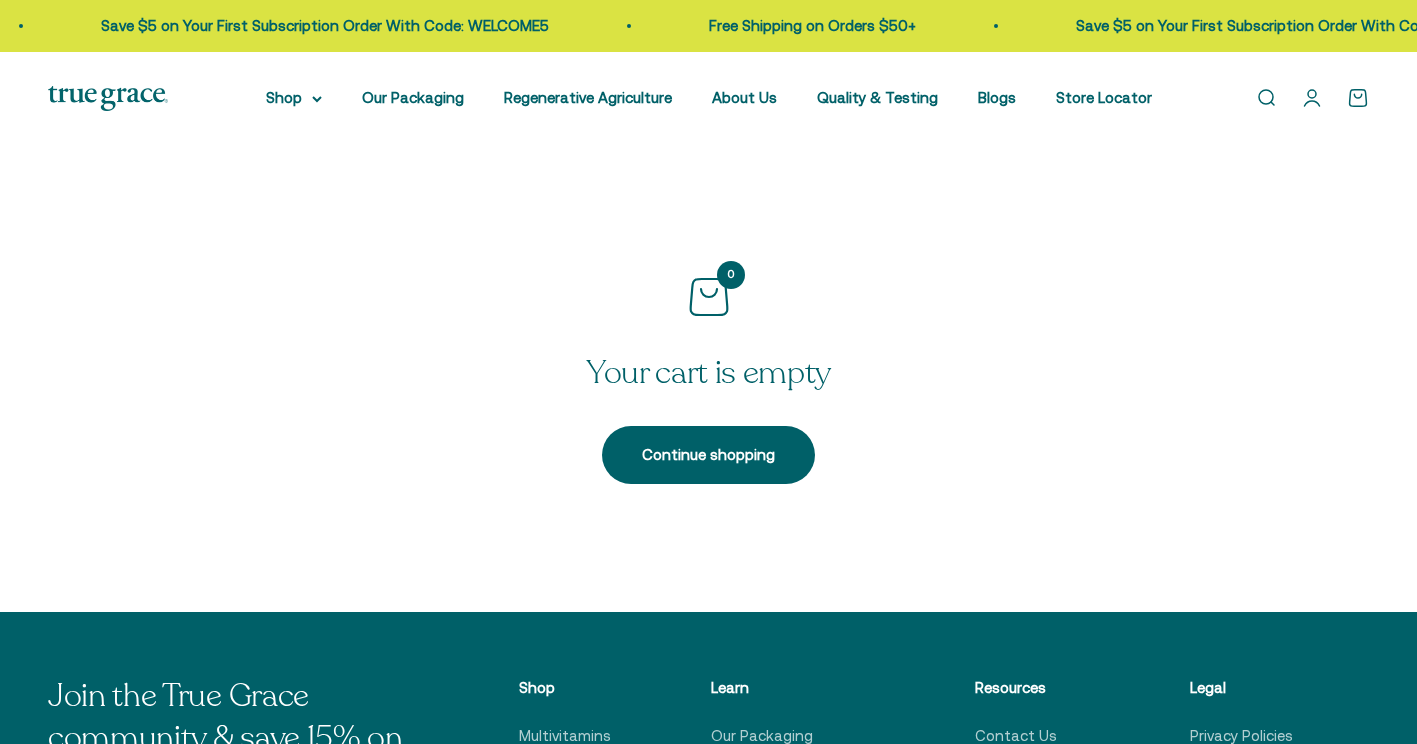 scroll, scrollTop: 0, scrollLeft: 0, axis: both 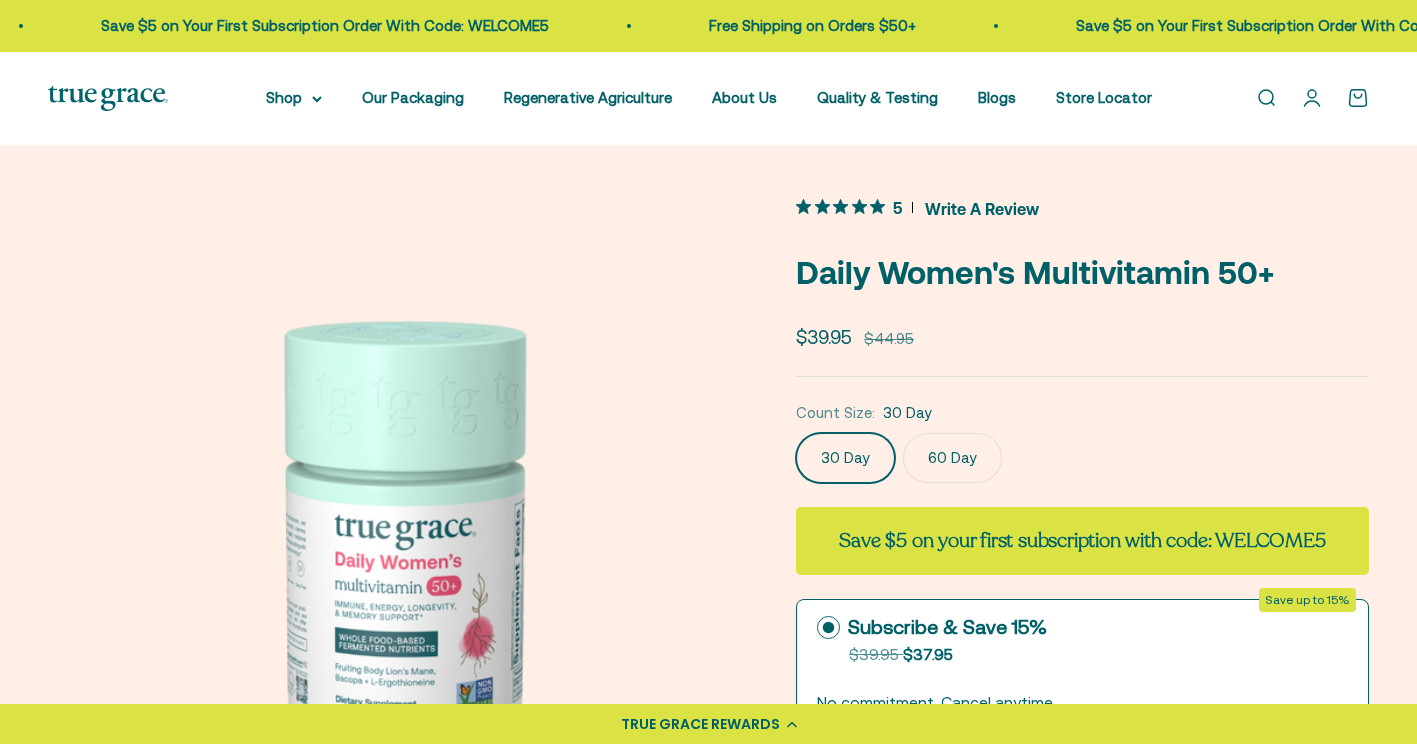 click on "60 Day" 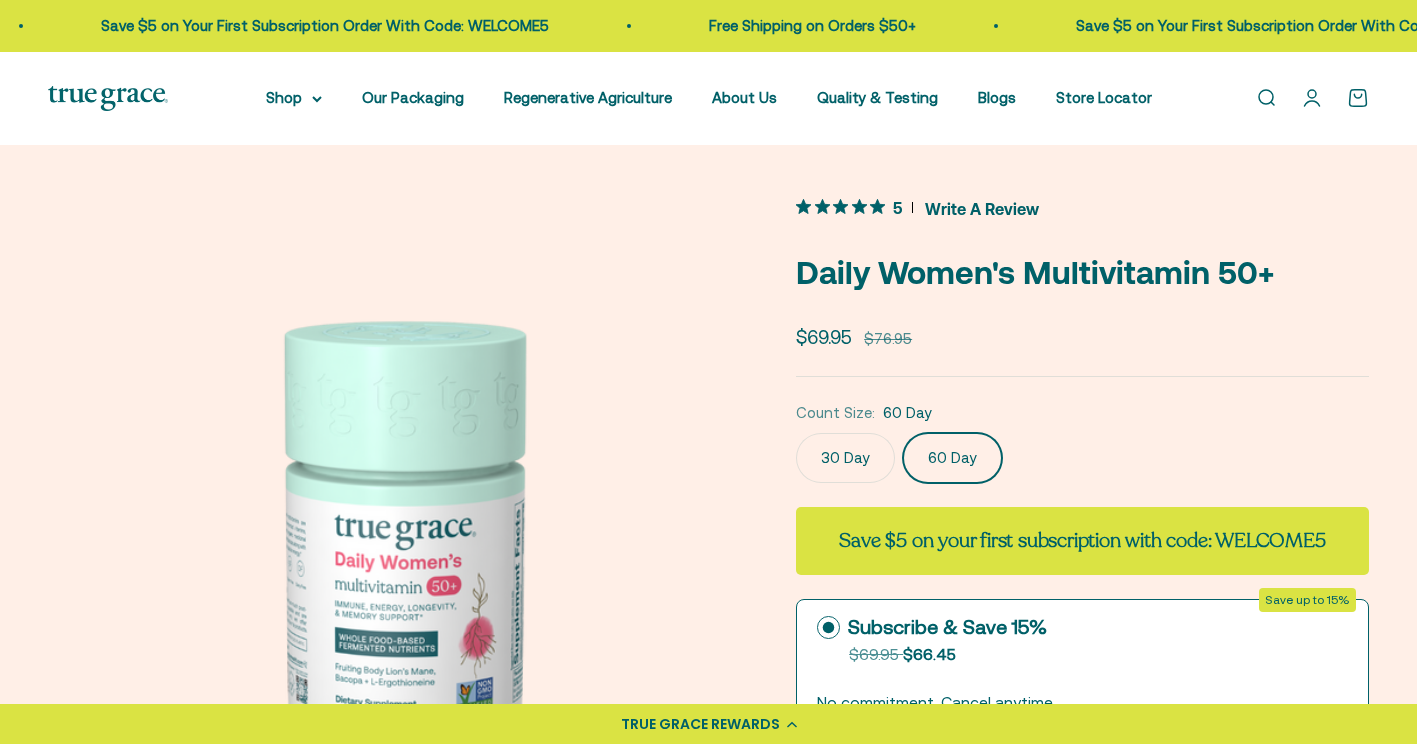 scroll, scrollTop: 0, scrollLeft: 724, axis: horizontal 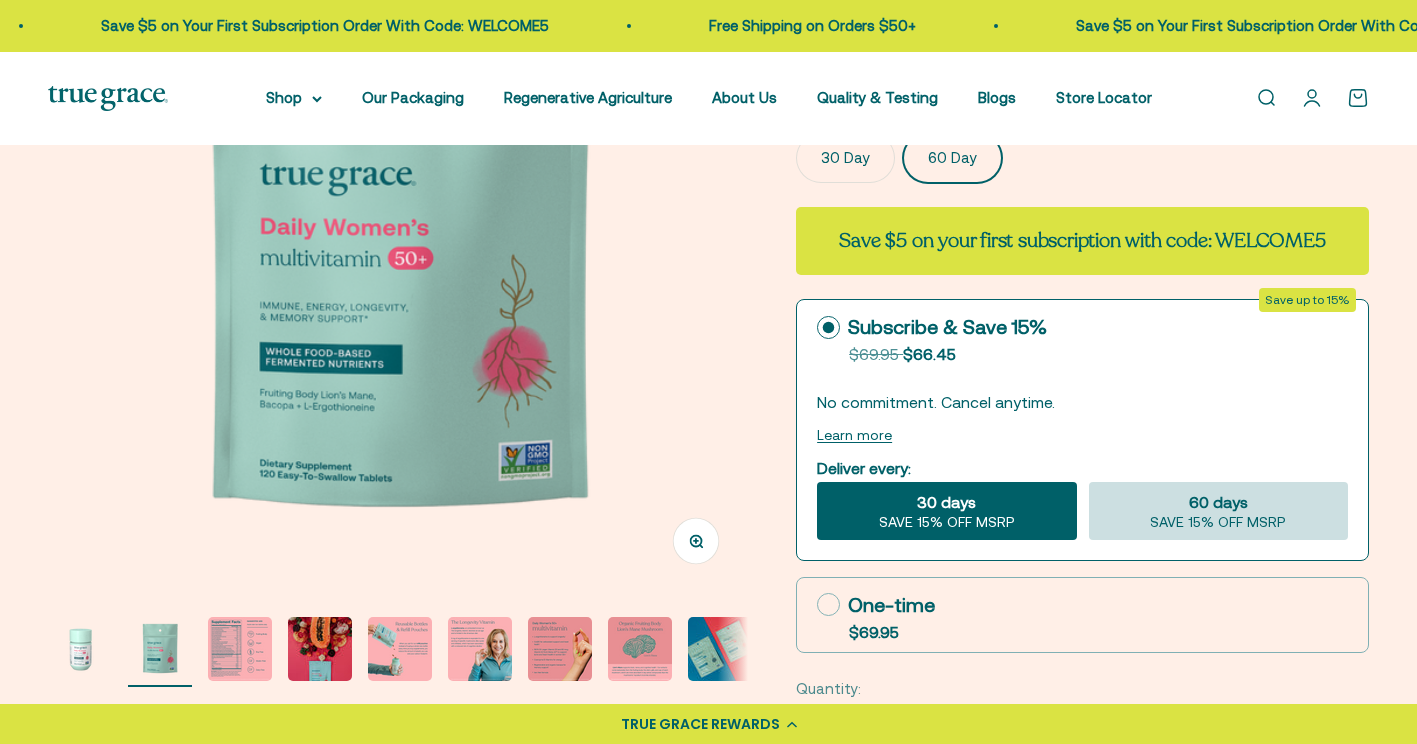 click on "60 days" 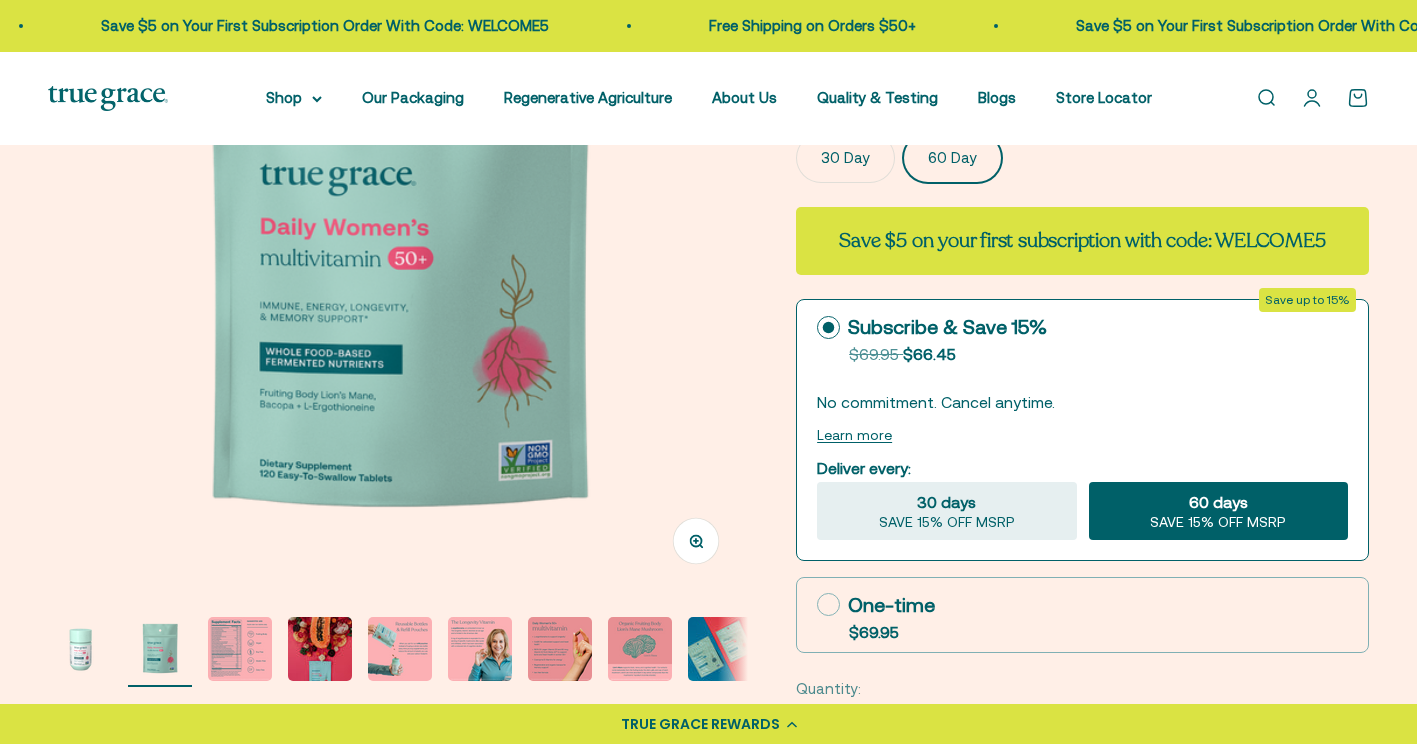 click 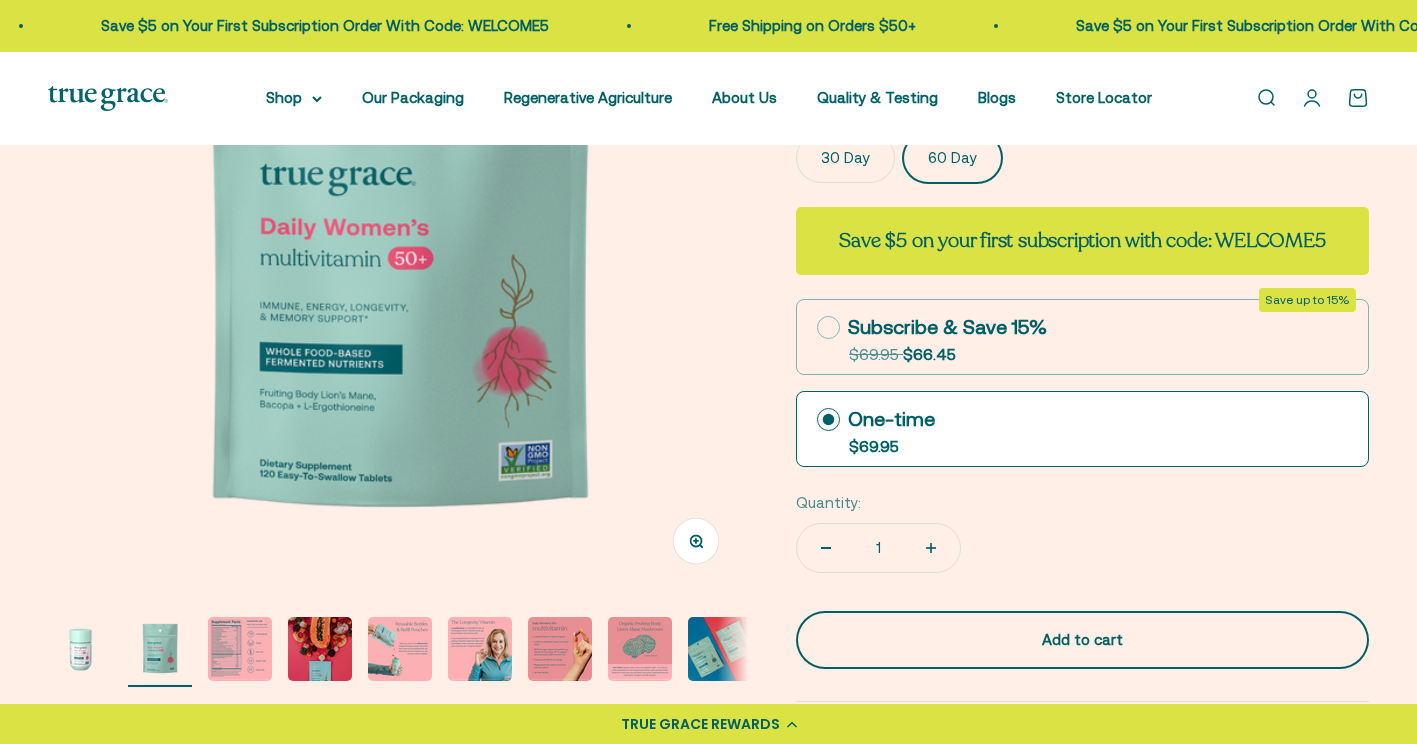 click on "Add to cart" at bounding box center (1082, 640) 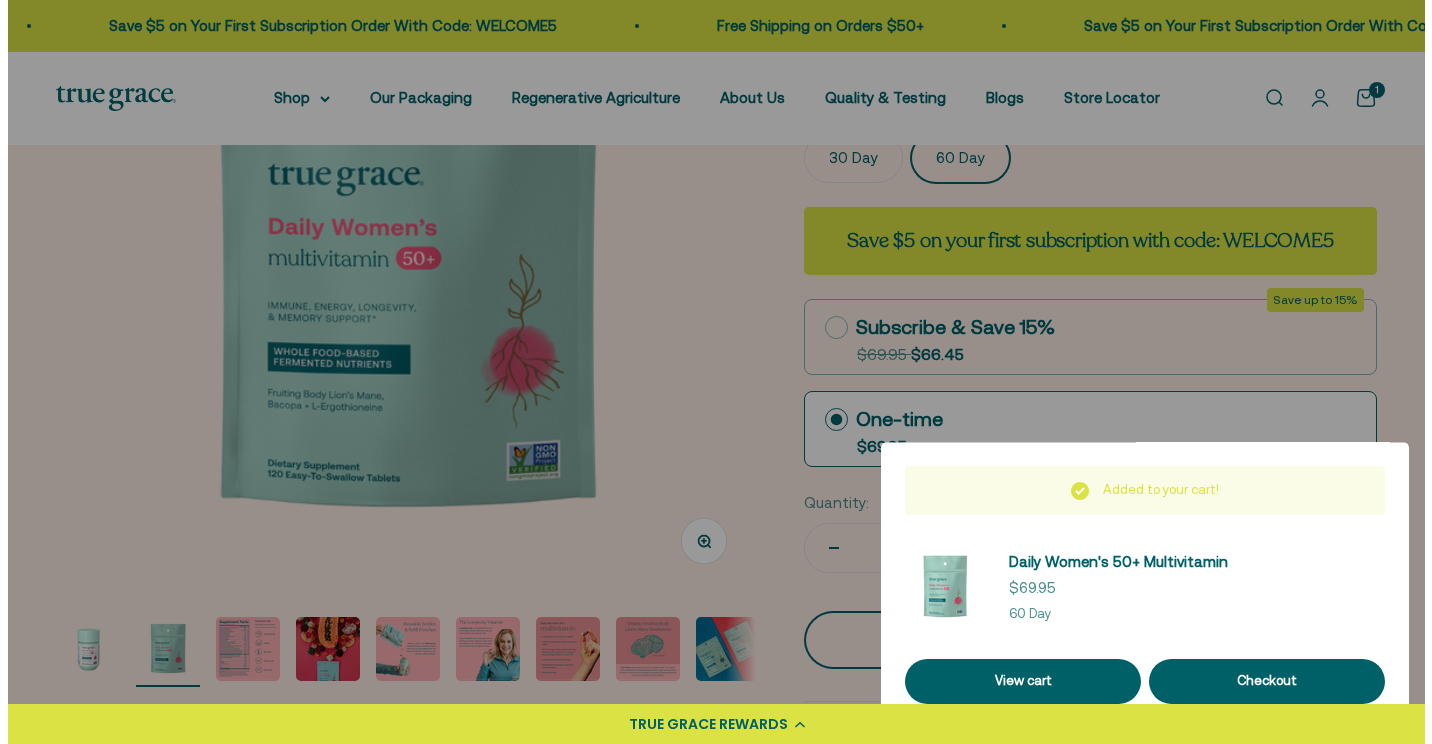 scroll, scrollTop: 0, scrollLeft: 732, axis: horizontal 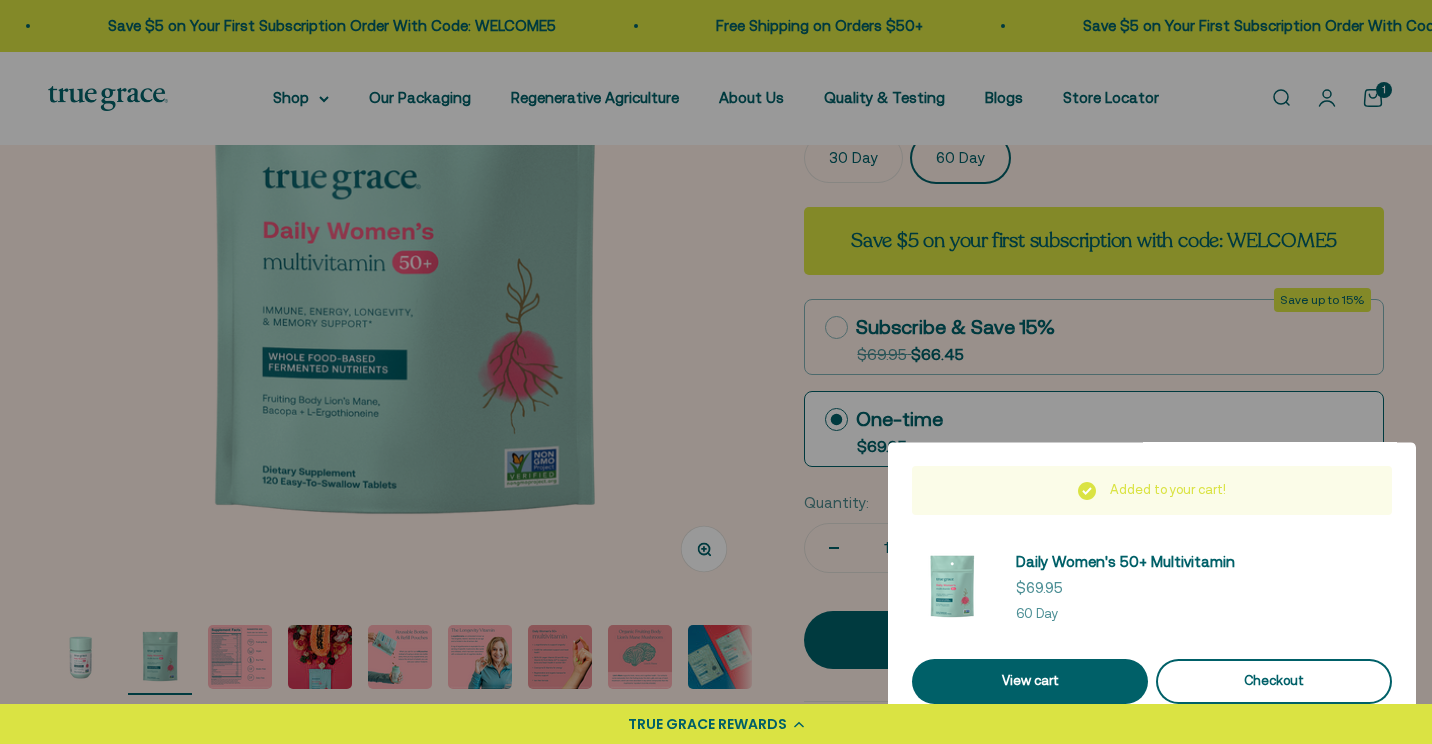 click on "Checkout" at bounding box center (1274, 681) 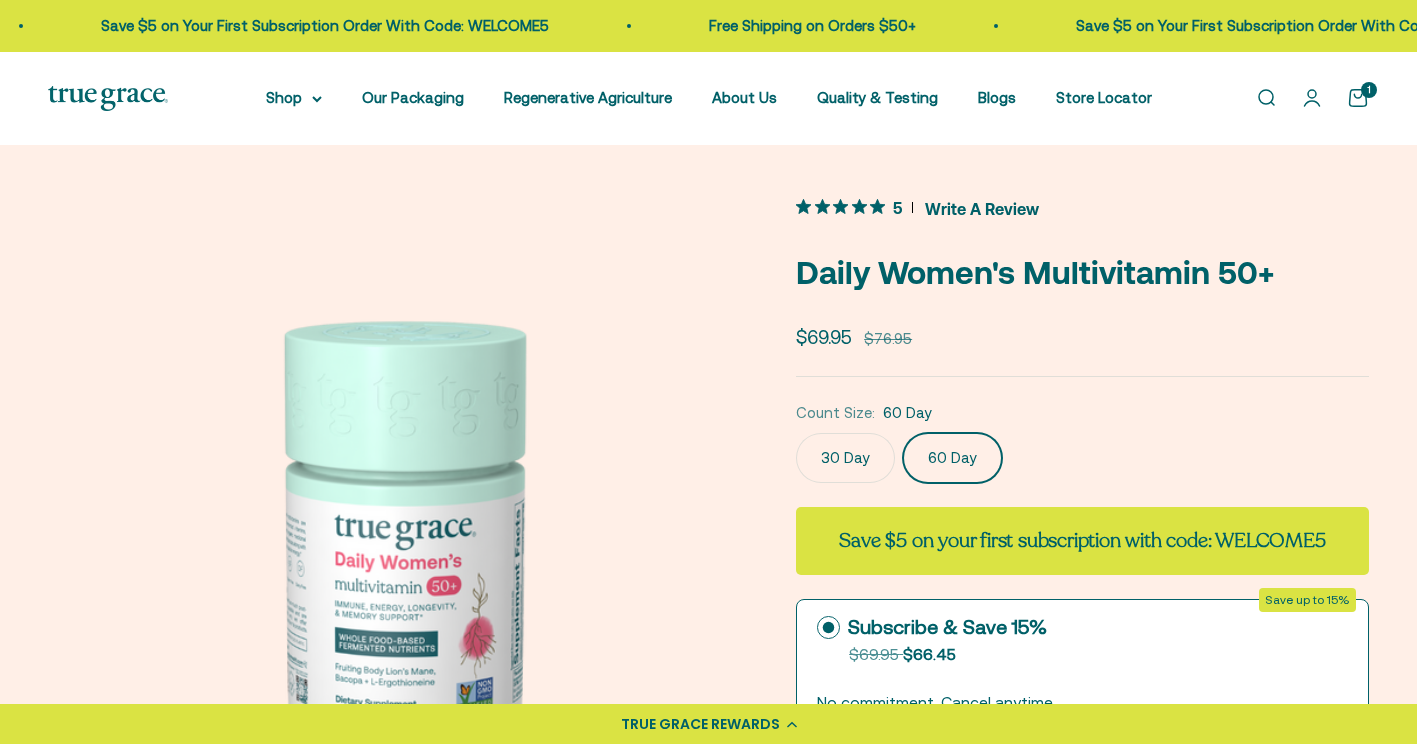 scroll, scrollTop: 300, scrollLeft: 0, axis: vertical 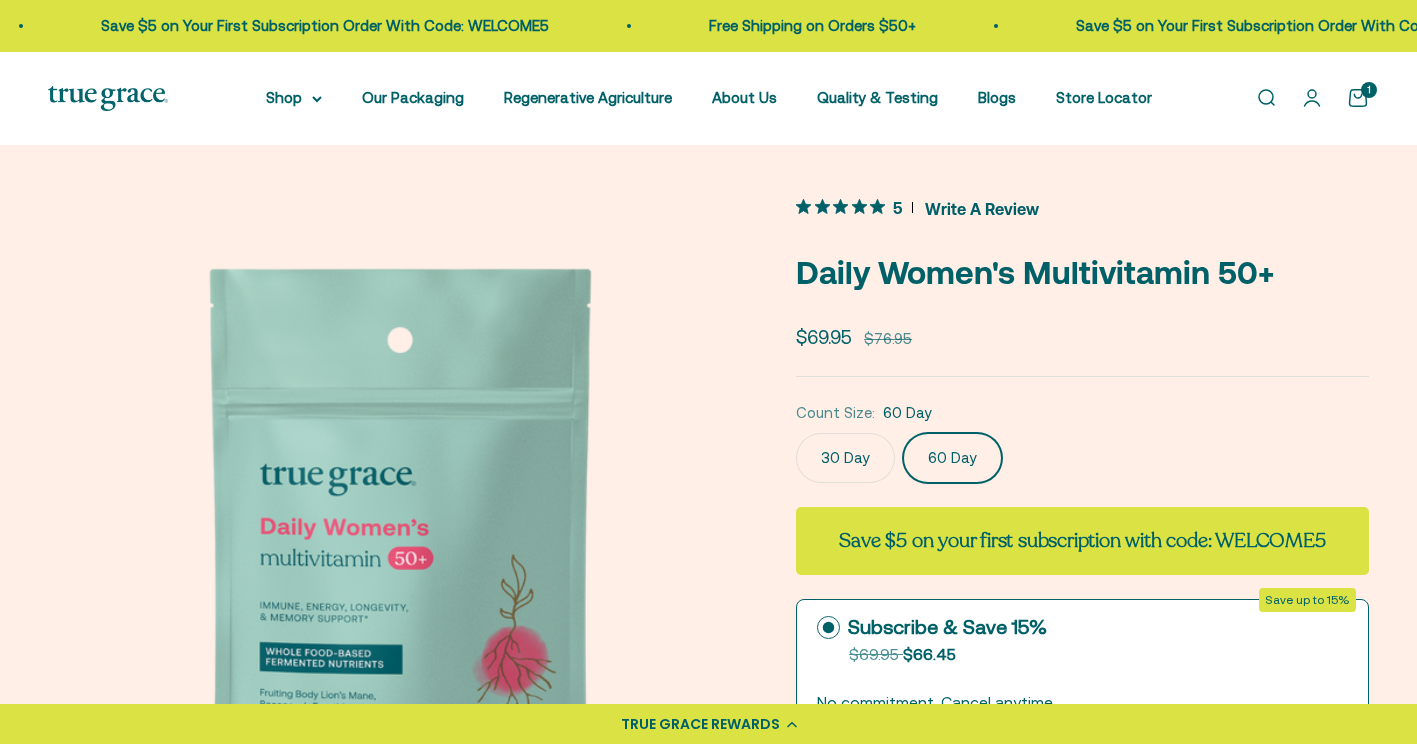 click on "Open cart
1" at bounding box center [1358, 98] 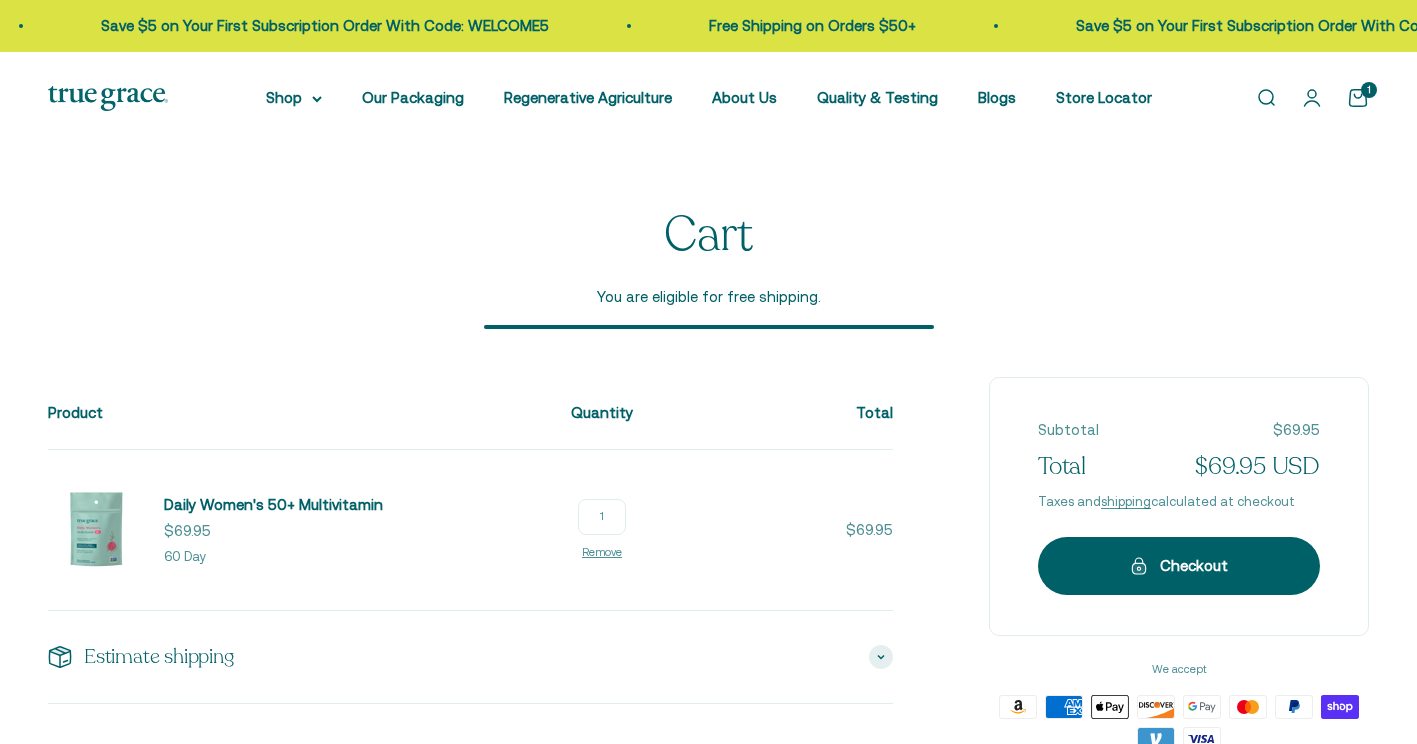 scroll, scrollTop: 0, scrollLeft: 0, axis: both 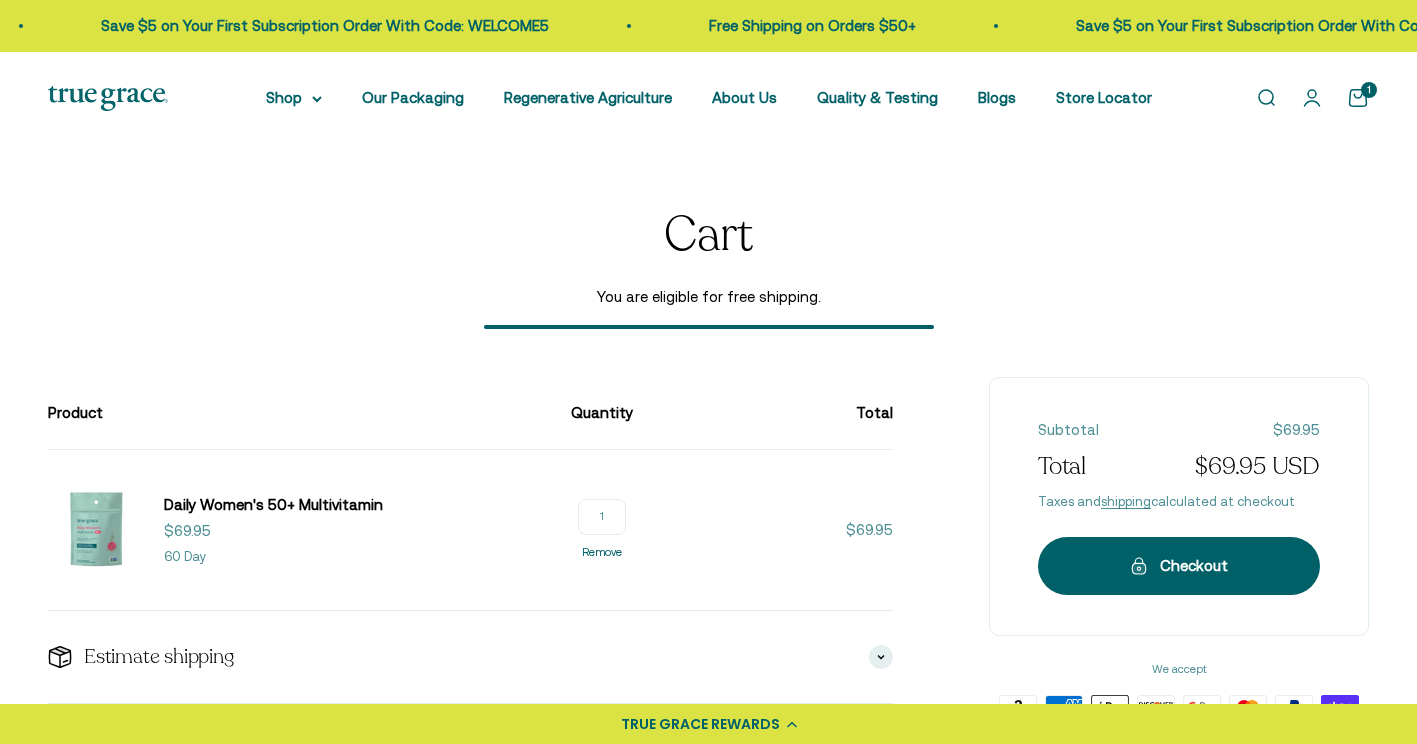 click on "Remove" at bounding box center [602, 552] 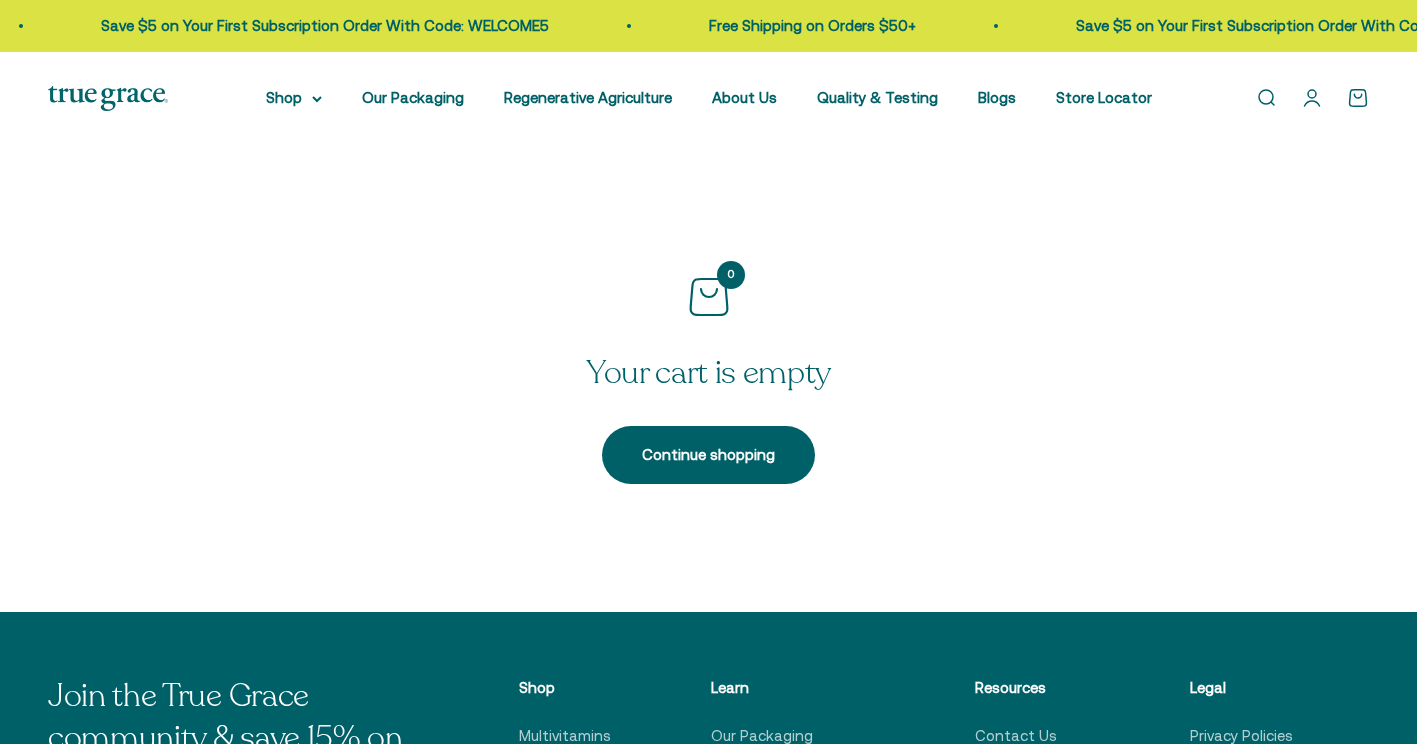 scroll, scrollTop: 0, scrollLeft: 0, axis: both 